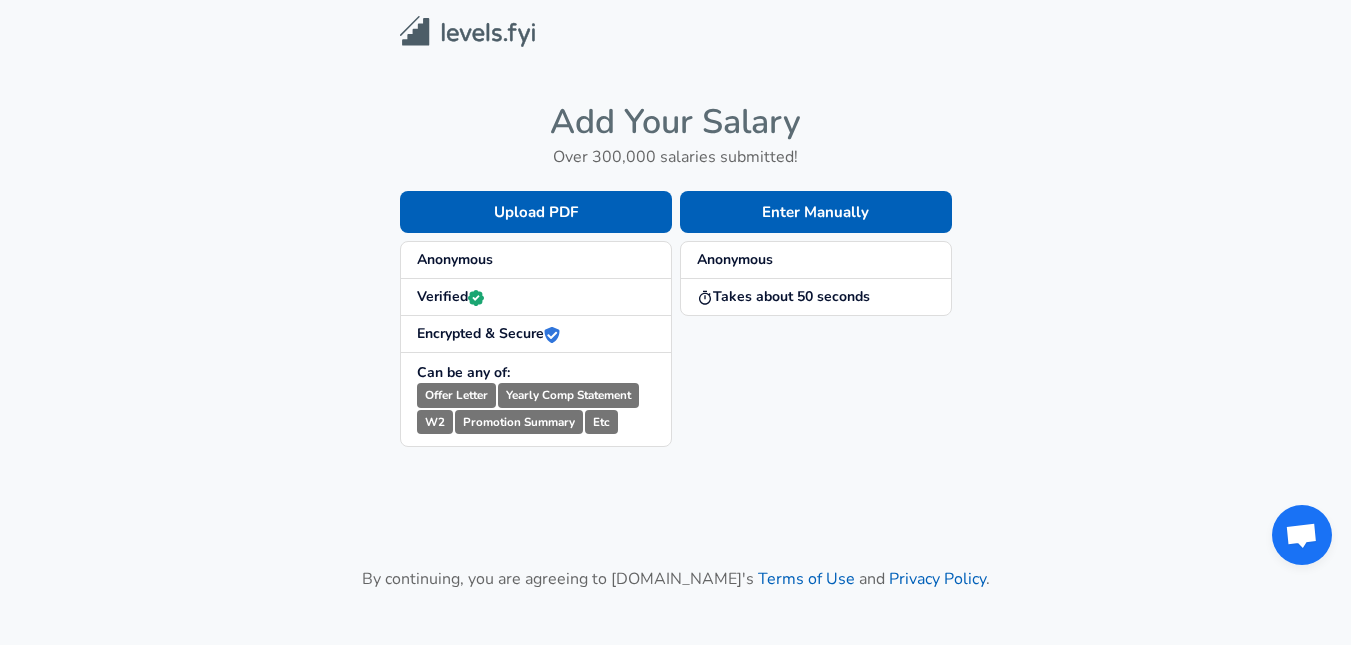 scroll, scrollTop: 0, scrollLeft: 0, axis: both 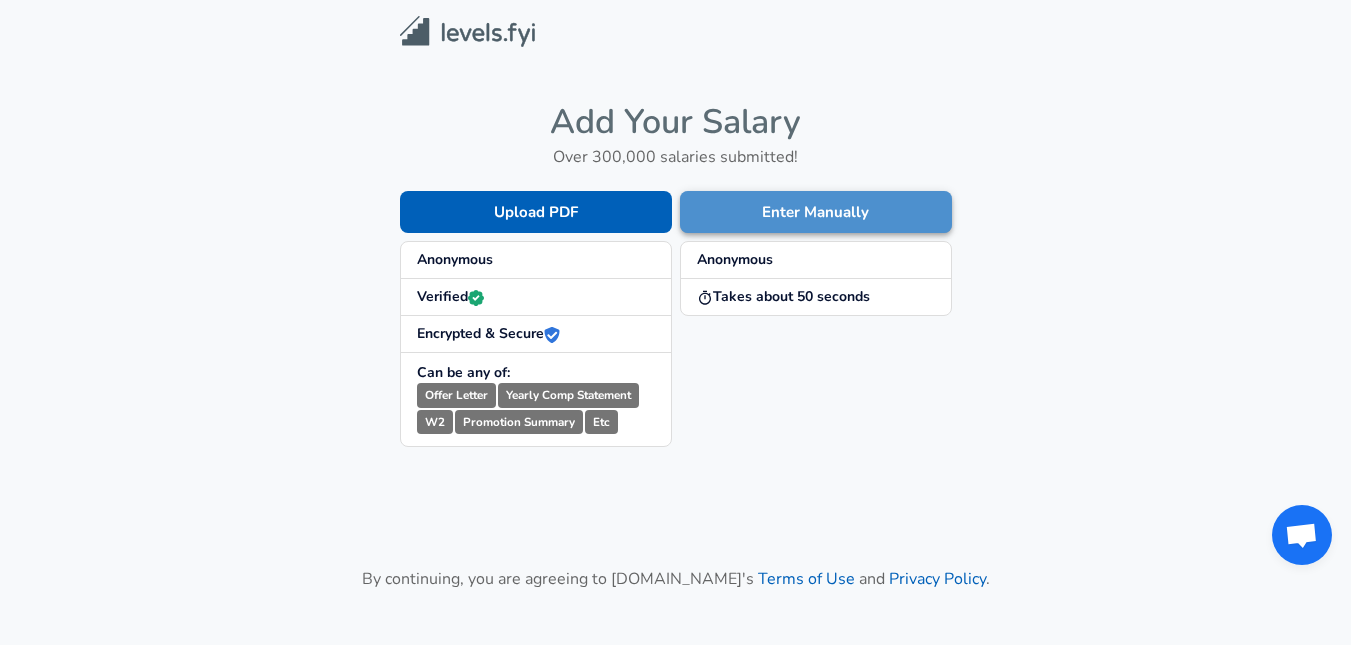 click on "Enter Manually" at bounding box center [816, 212] 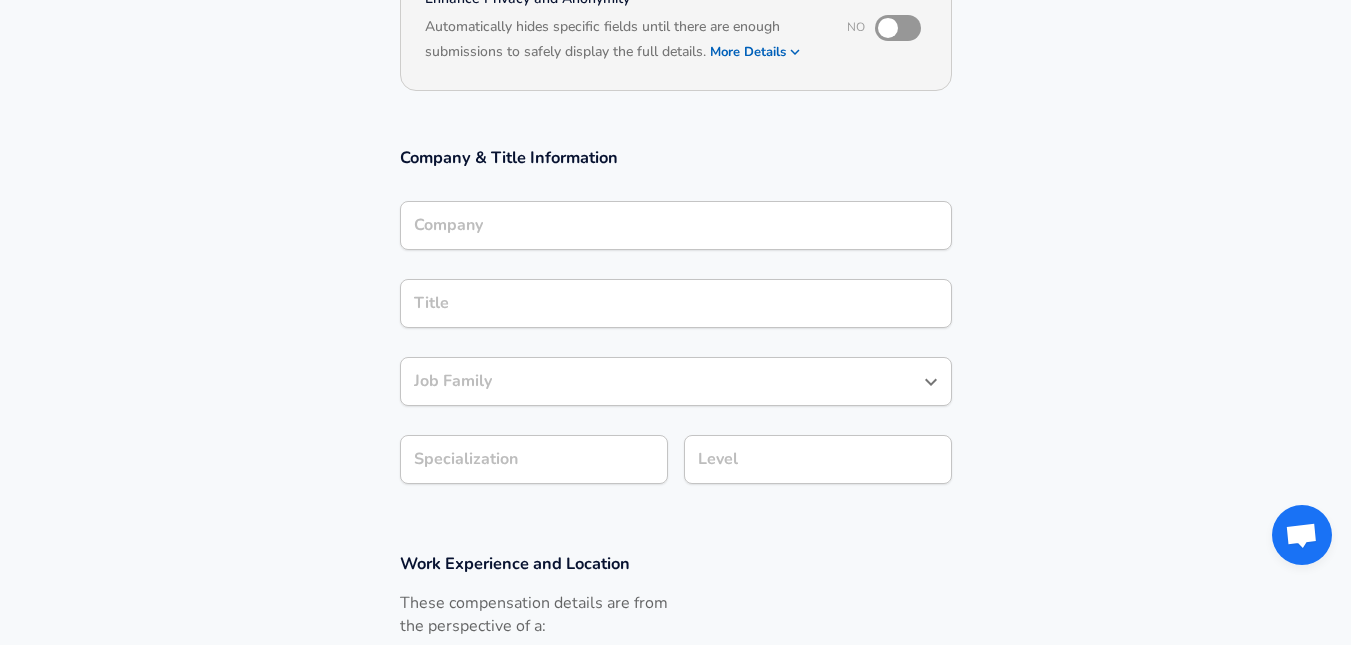 click on "Company" at bounding box center (676, 225) 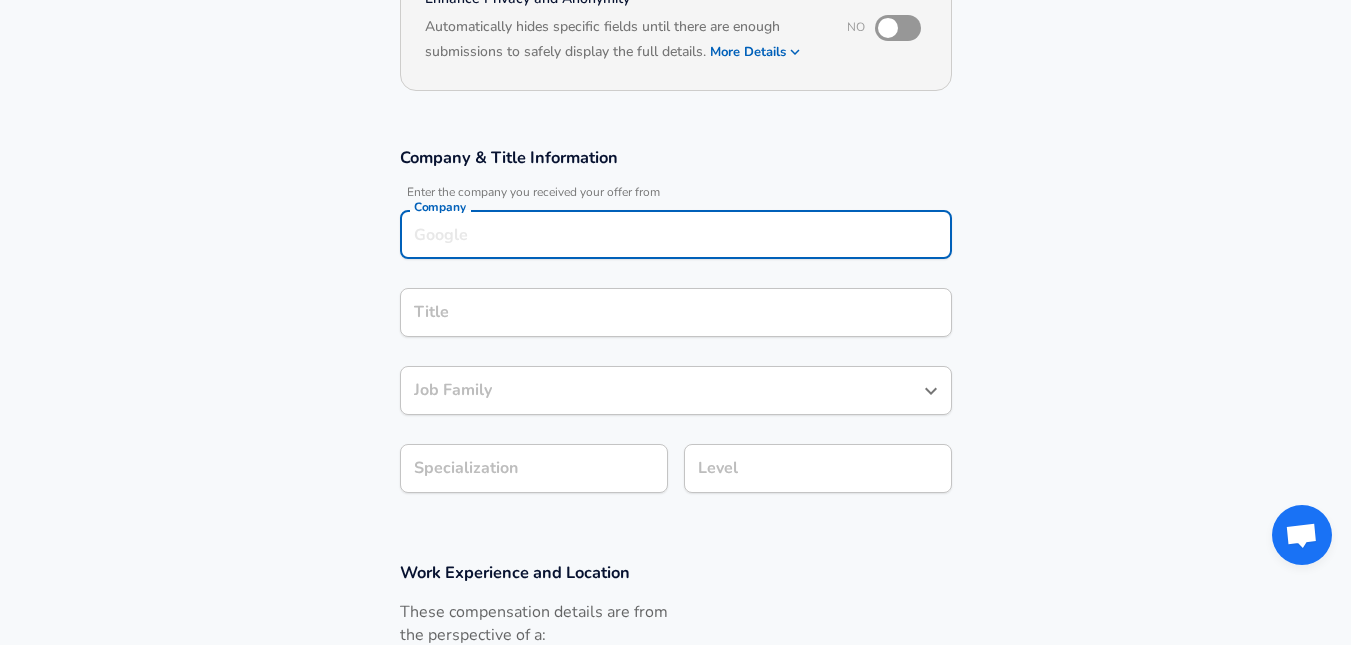 scroll, scrollTop: 253, scrollLeft: 0, axis: vertical 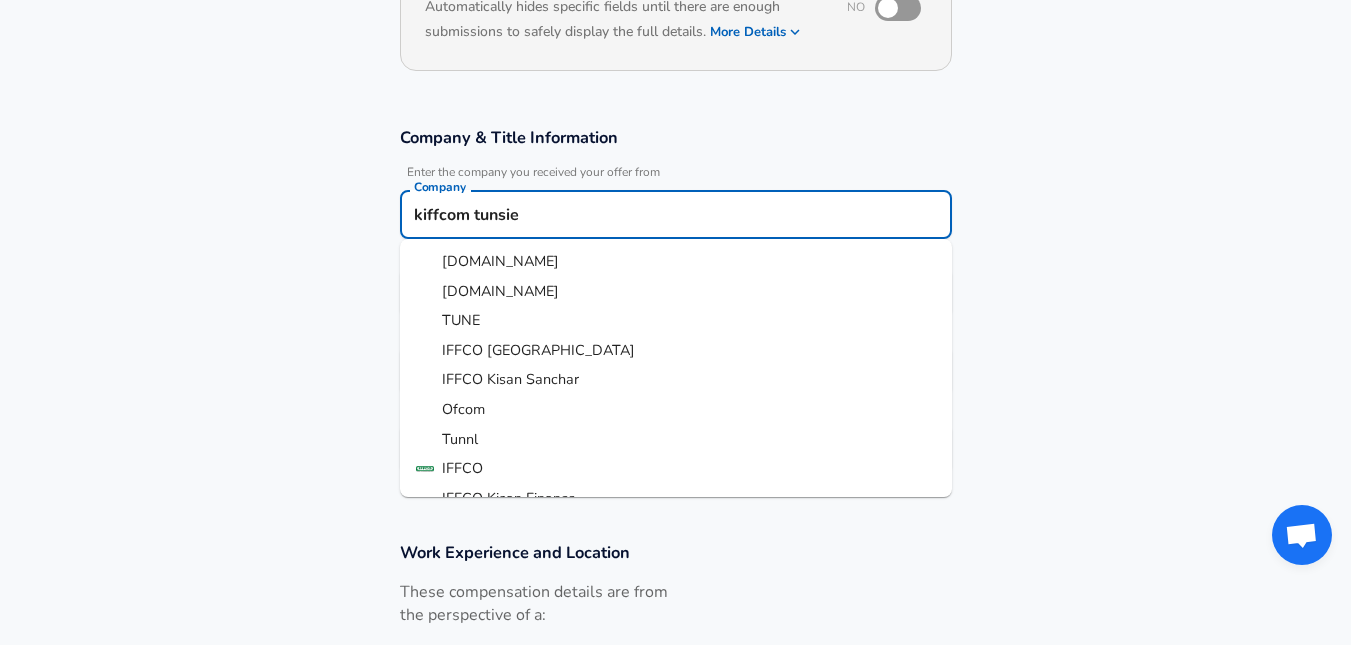 click on "kiffcom tunsie" at bounding box center [676, 214] 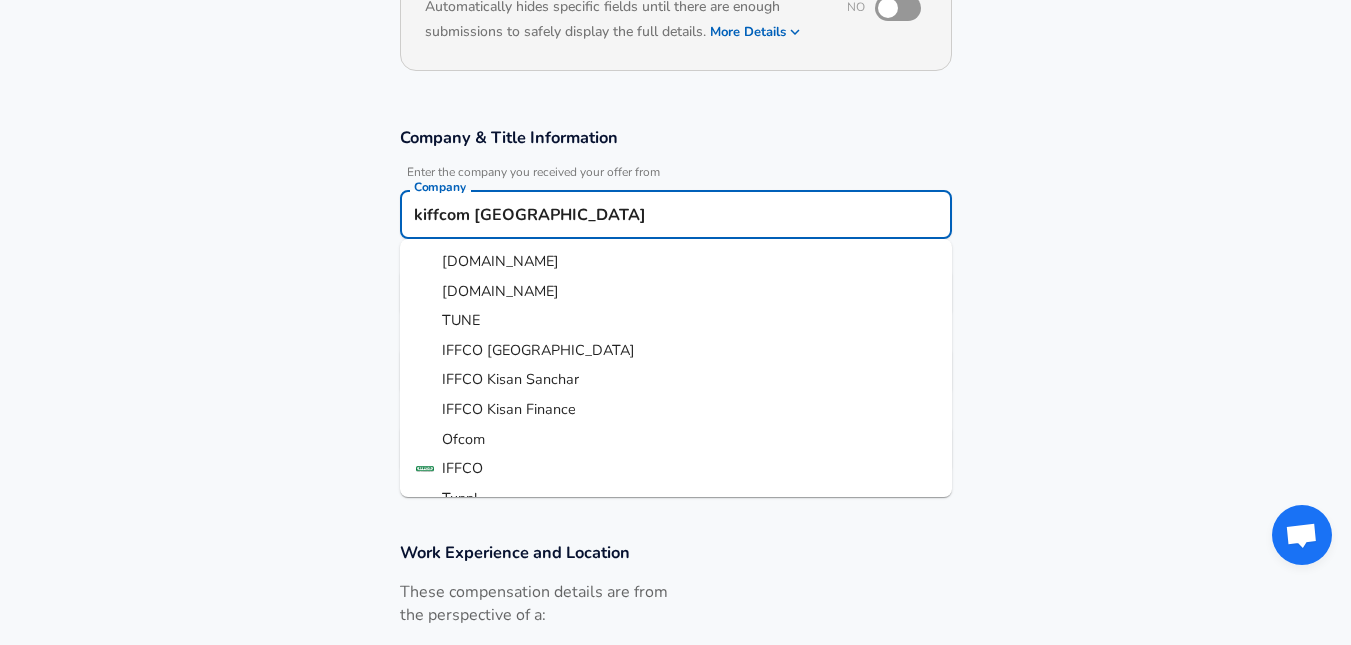 scroll, scrollTop: 84, scrollLeft: 0, axis: vertical 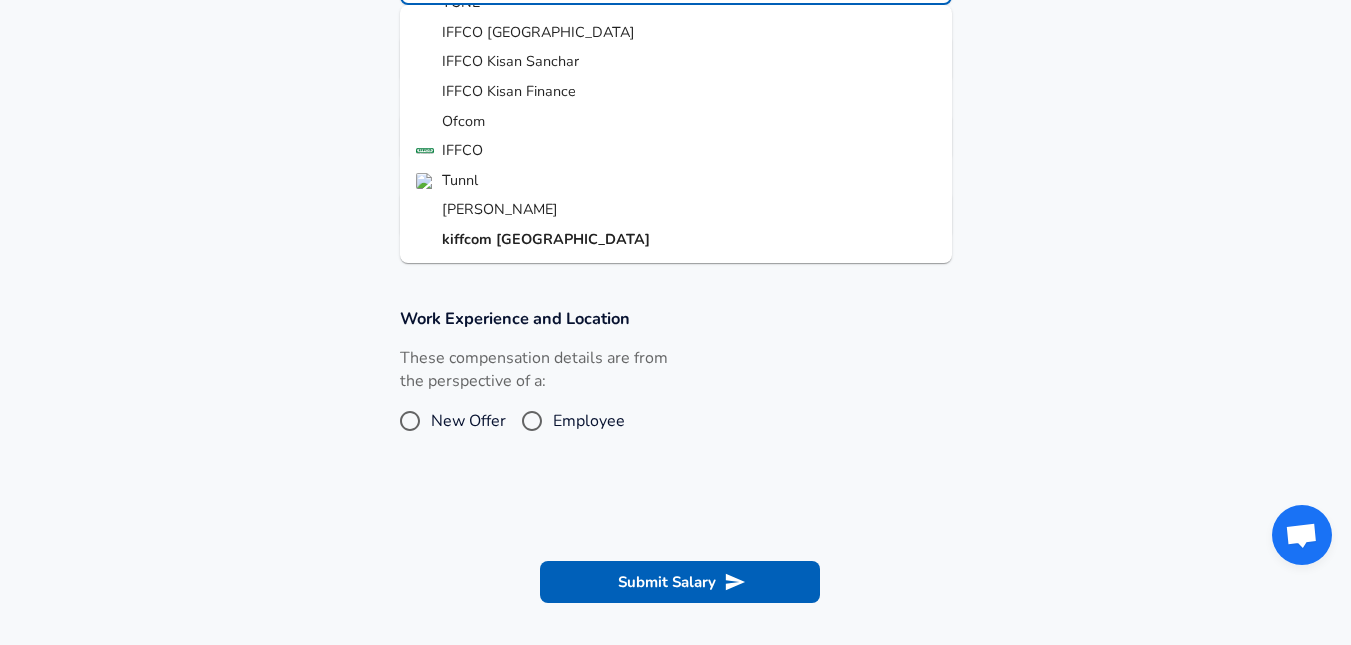 click on "[GEOGRAPHIC_DATA]" at bounding box center (573, 239) 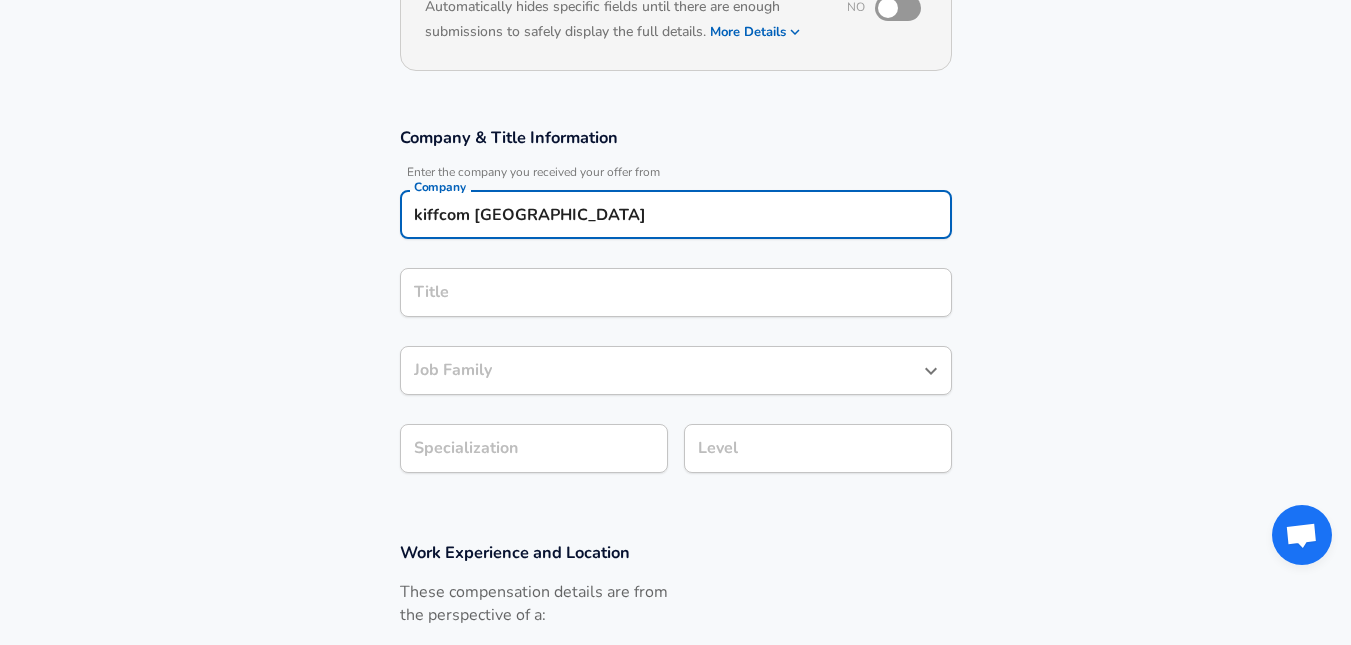 type on "kiffcom [GEOGRAPHIC_DATA]" 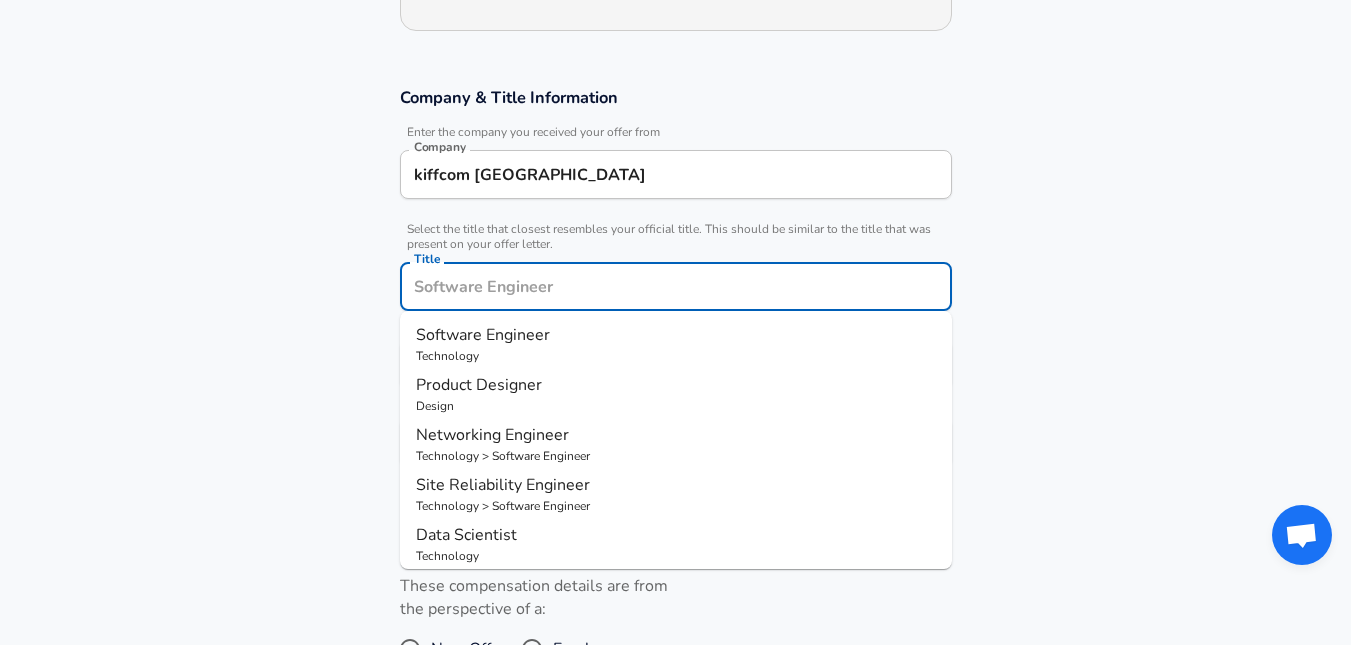 click on "Software Engineer" at bounding box center (483, 335) 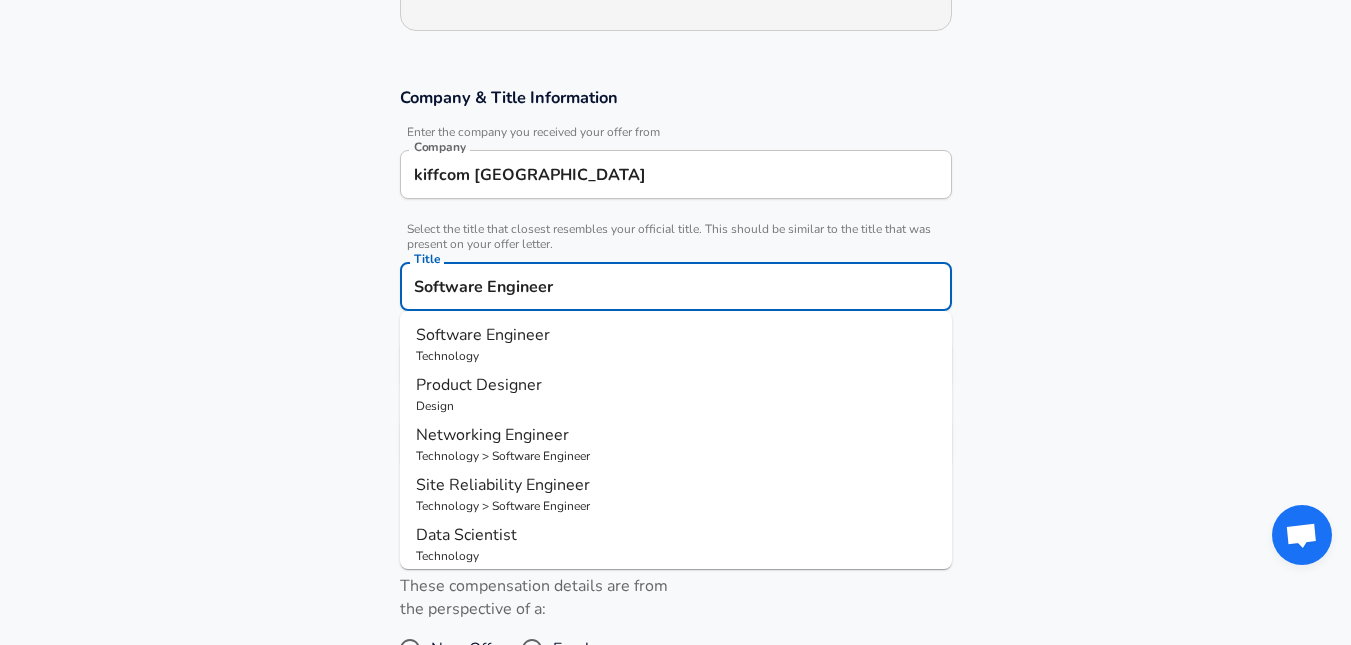 type on "Software Engineer" 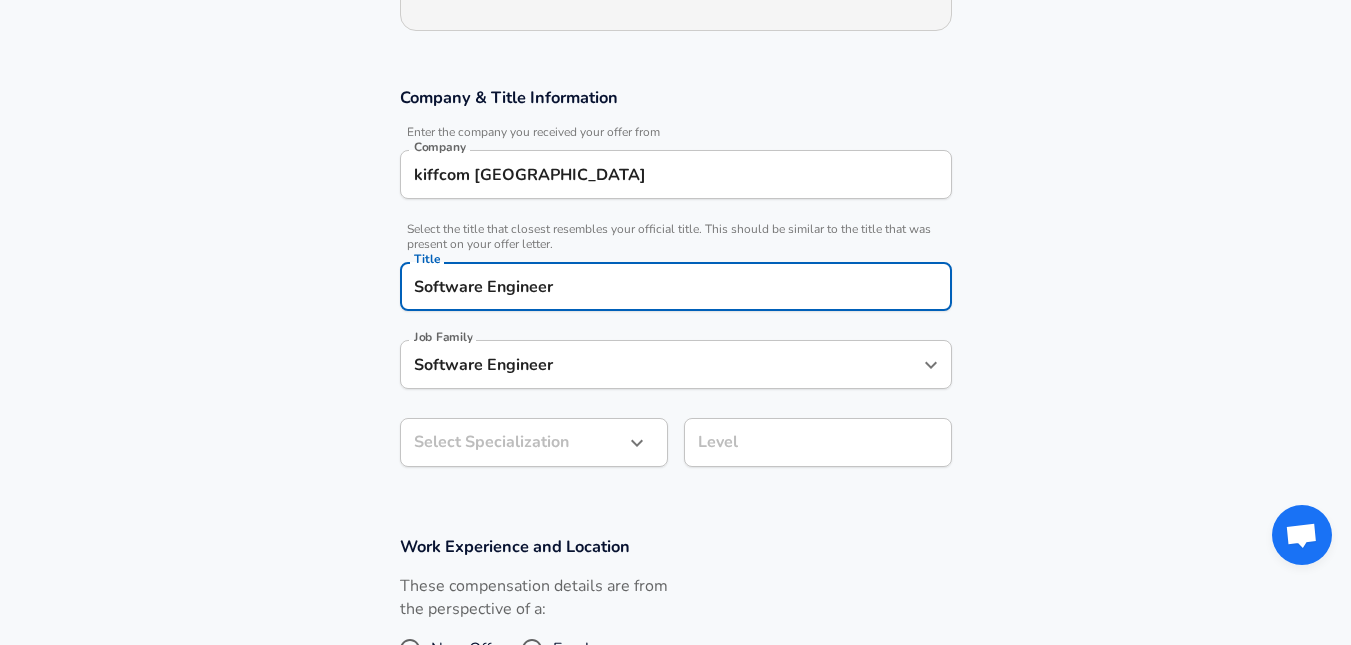 click on "Restart Add Your Salary Upload your offer letter   to verify your submission Enhance Privacy and Anonymity No Automatically hides specific fields until there are enough submissions to safely display the full details.   More Details Based on your submission and the data points that we have already collected, we will automatically hide and anonymize specific fields if there aren't enough data points to remain sufficiently anonymous. Company & Title Information   Enter the company you received your offer from Company kiffcom tunisie Company   Select the title that closest resembles your official title. This should be similar to the title that was present on your offer letter. Title Software Engineer Title Job Family Software Engineer Job Family Select Specialization ​ Select Specialization Level Level Work Experience and Location These compensation details are from the perspective of a: New Offer Employee Submit Salary By continuing, you are agreeing to [DOMAIN_NAME][PERSON_NAME]'s   Terms of Use   and   Privacy Policy . 2025" at bounding box center (675, 29) 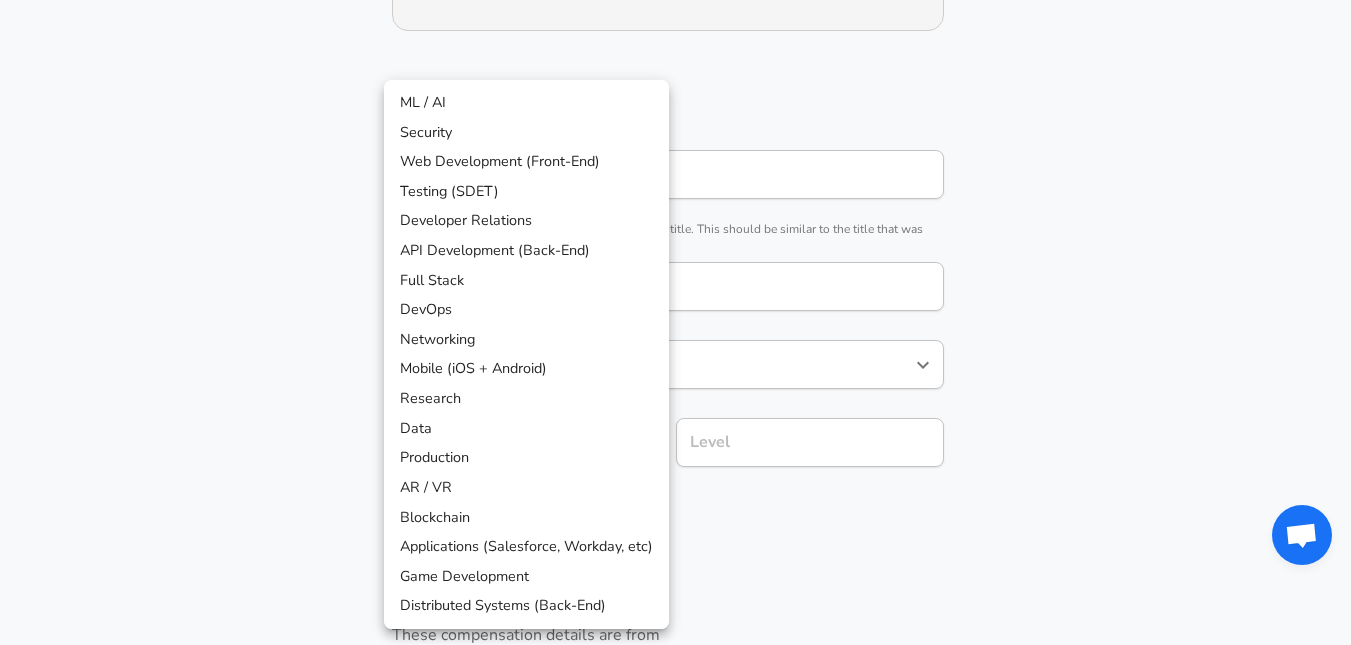 scroll, scrollTop: 353, scrollLeft: 0, axis: vertical 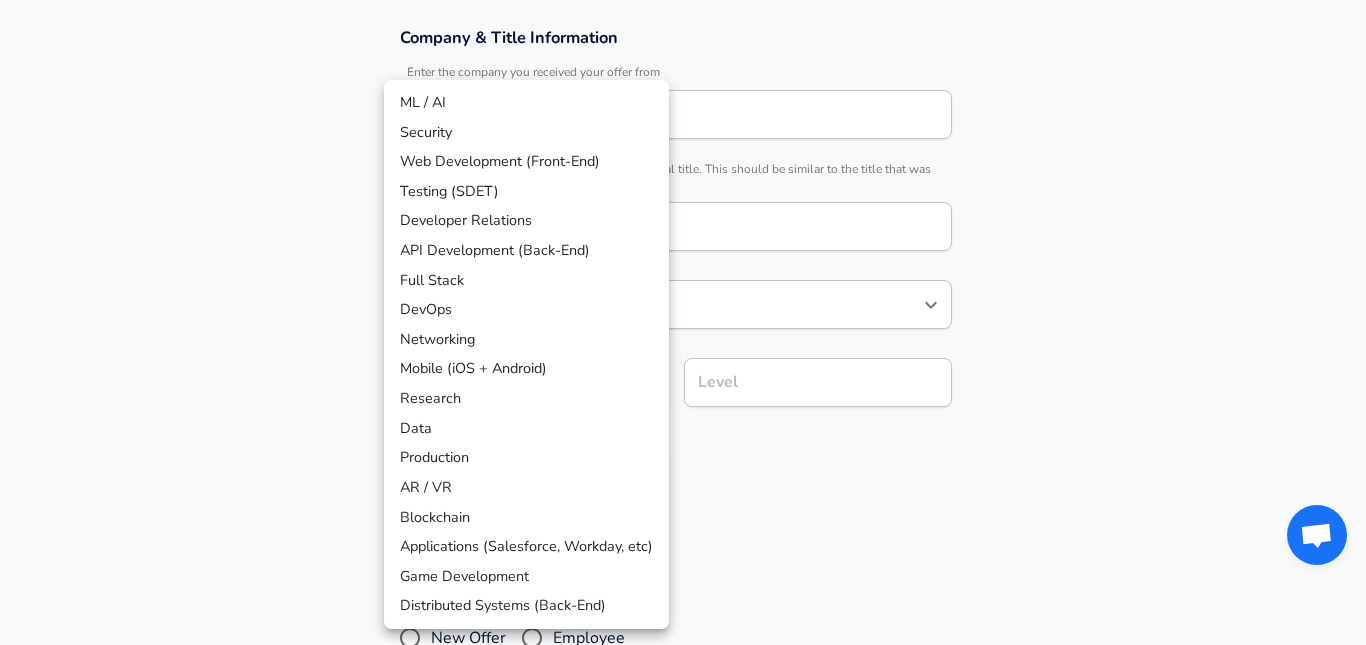 click at bounding box center [683, 322] 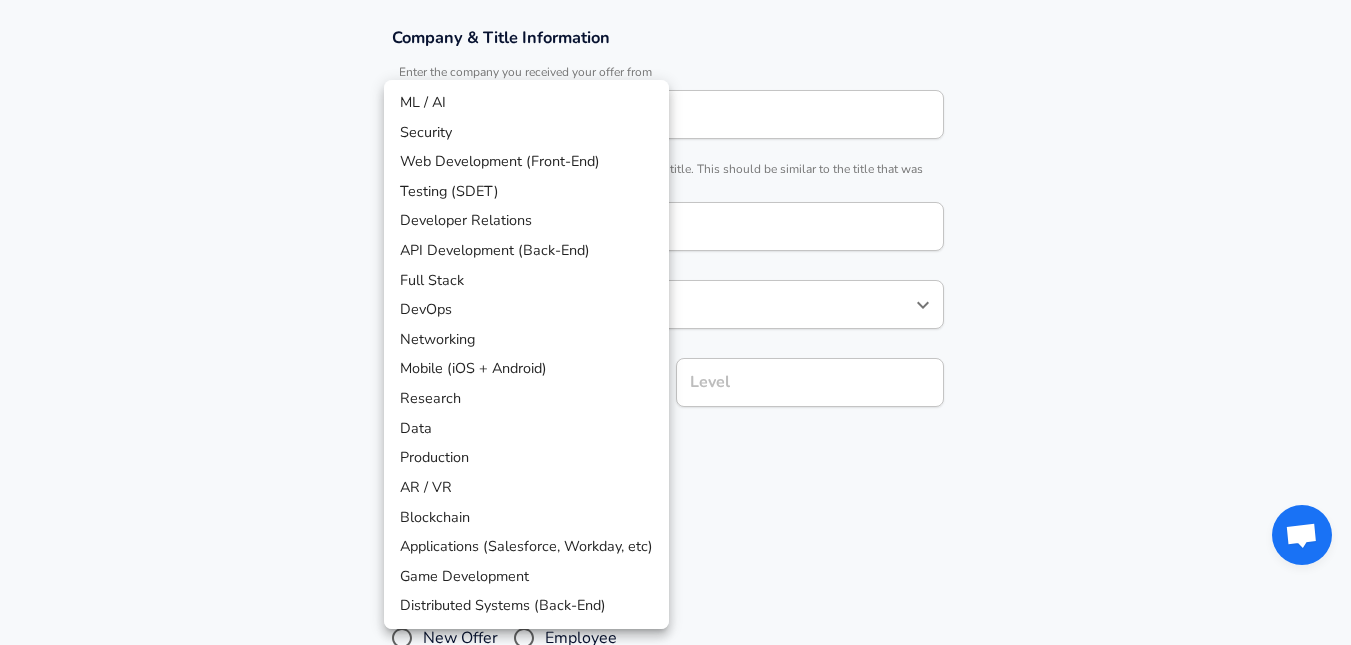click on "Restart Add Your Salary Upload your offer letter   to verify your submission Enhance Privacy and Anonymity No Automatically hides specific fields until there are enough submissions to safely display the full details.   More Details Based on your submission and the data points that we have already collected, we will automatically hide and anonymize specific fields if there aren't enough data points to remain sufficiently anonymous. Company & Title Information   Enter the company you received your offer from Company kiffcom tunisie Company   Select the title that closest resembles your official title. This should be similar to the title that was present on your offer letter. Title Software Engineer Title Job Family Software Engineer Job Family   Select a Specialization that best fits your role. If you can't find one, select 'Other' to enter a custom specialization Select Specialization ​ Select Specialization Level Level Work Experience and Location These compensation details are from the perspective of a:" at bounding box center (675, -31) 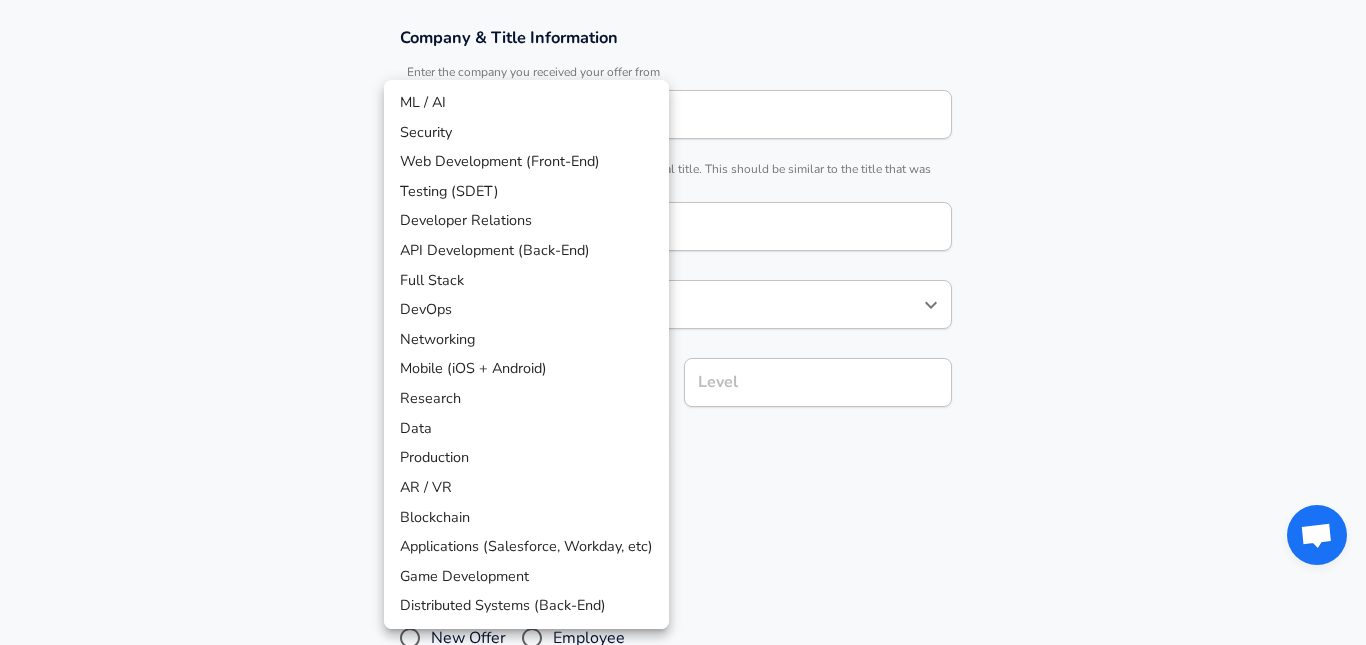 click on "Testing (SDET)" at bounding box center (526, 192) 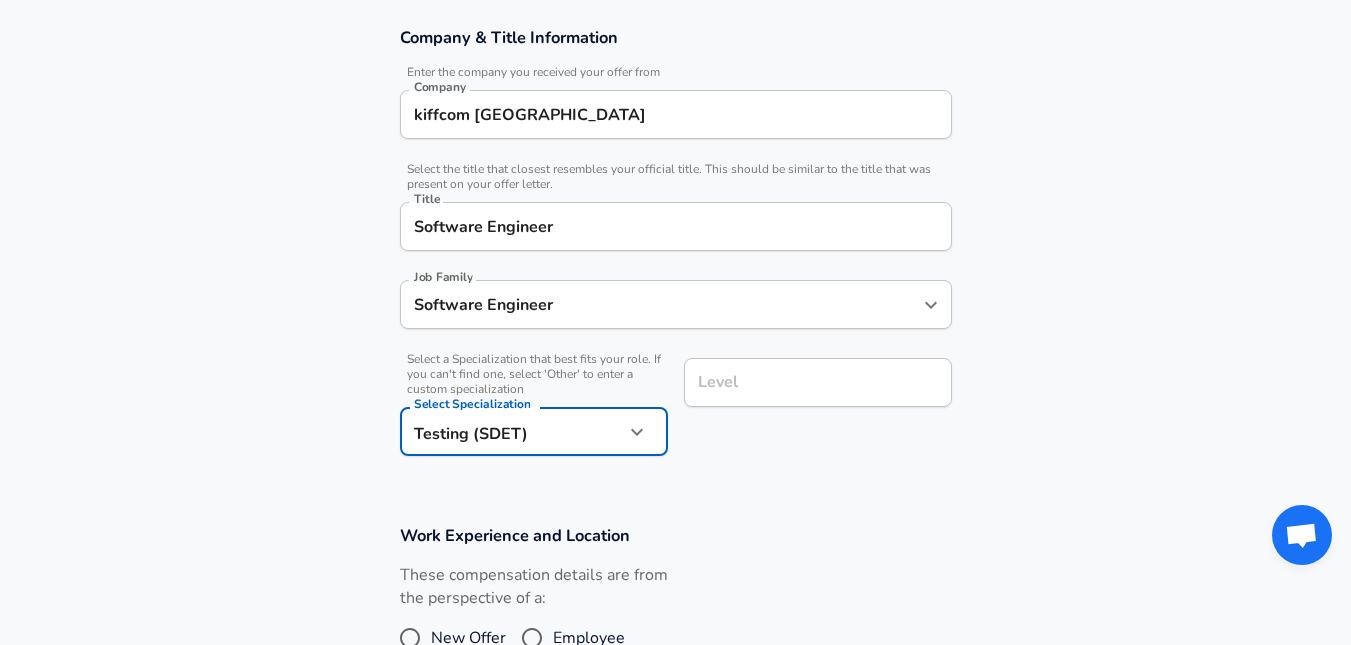 click on "Level" at bounding box center (818, 382) 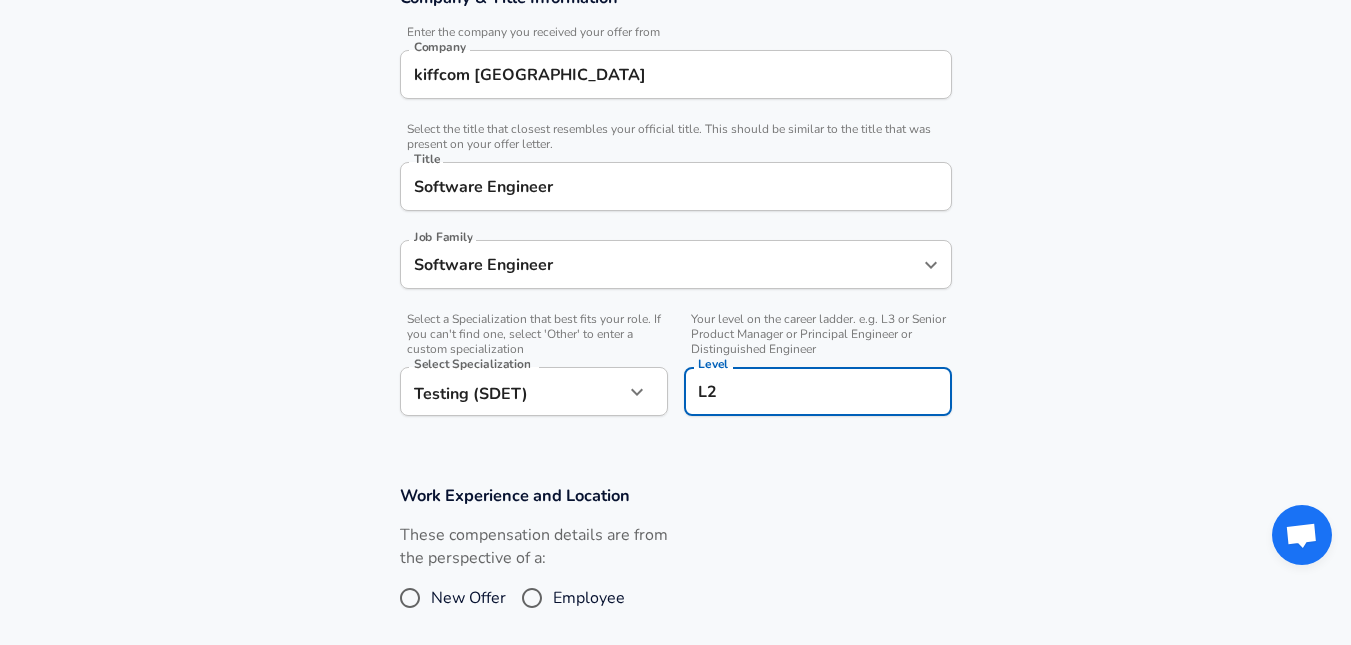 scroll, scrollTop: 627, scrollLeft: 0, axis: vertical 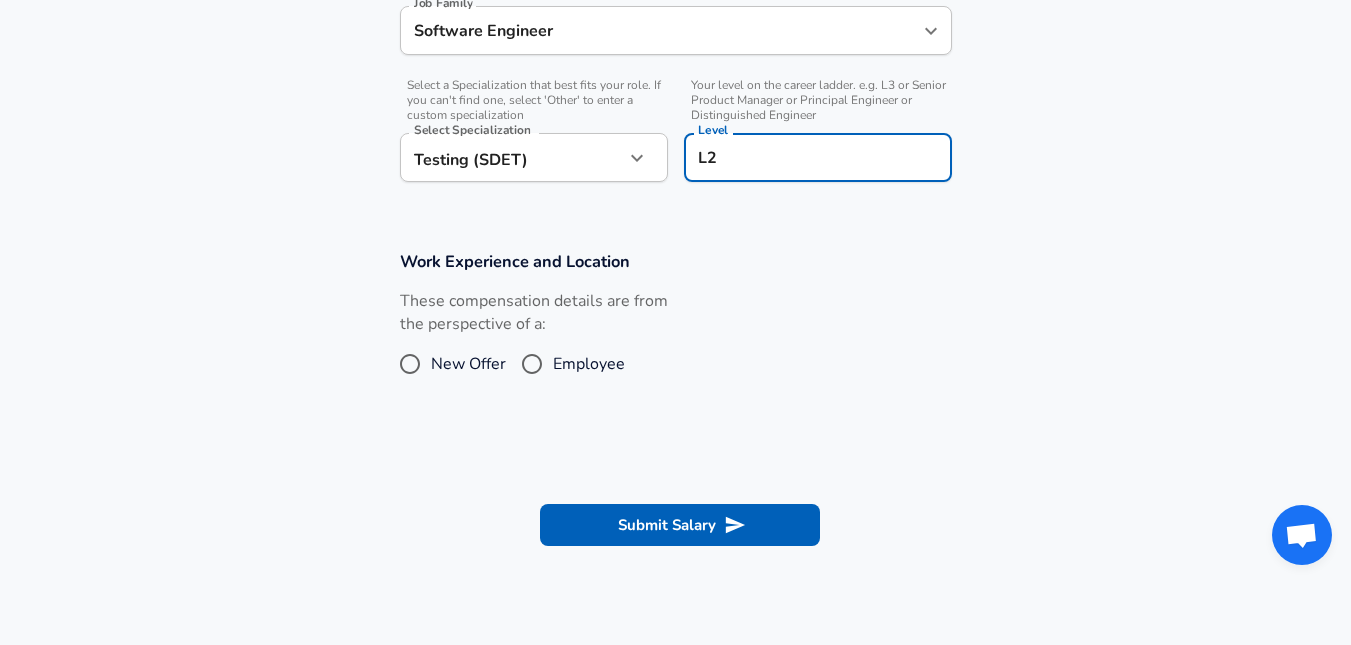 type on "L2" 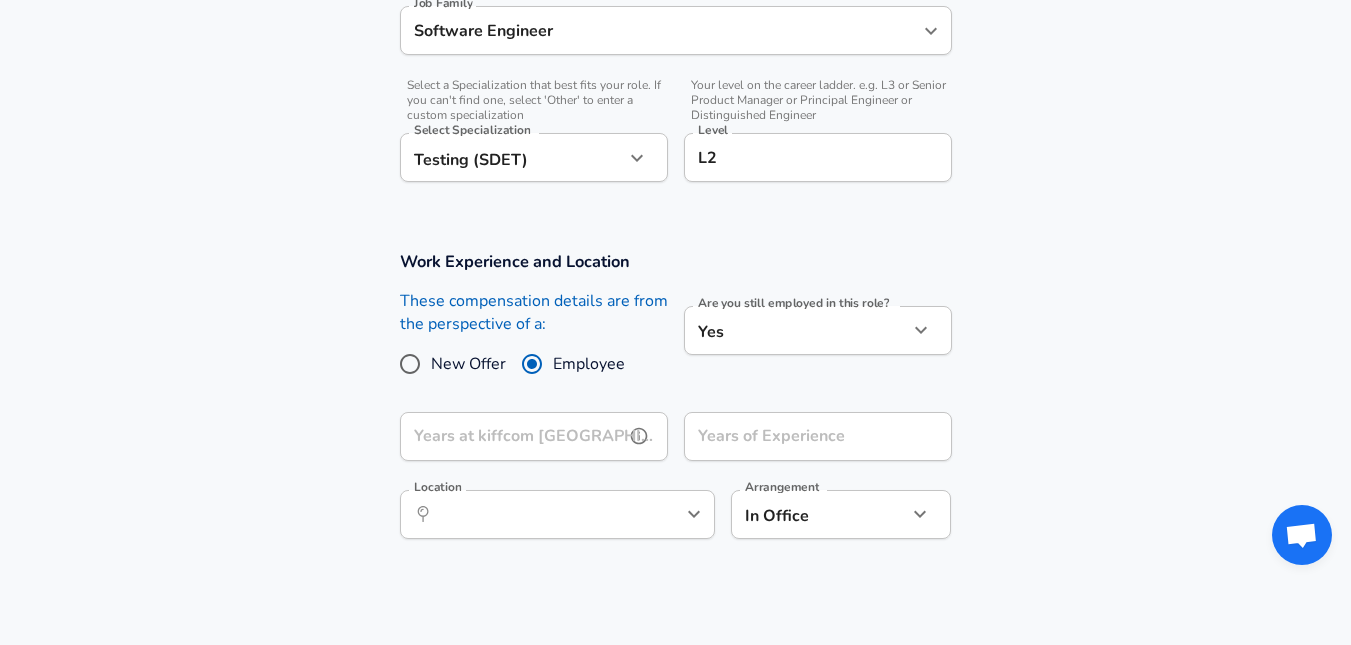 click on "Years at kiffcom [GEOGRAPHIC_DATA]" at bounding box center [512, 436] 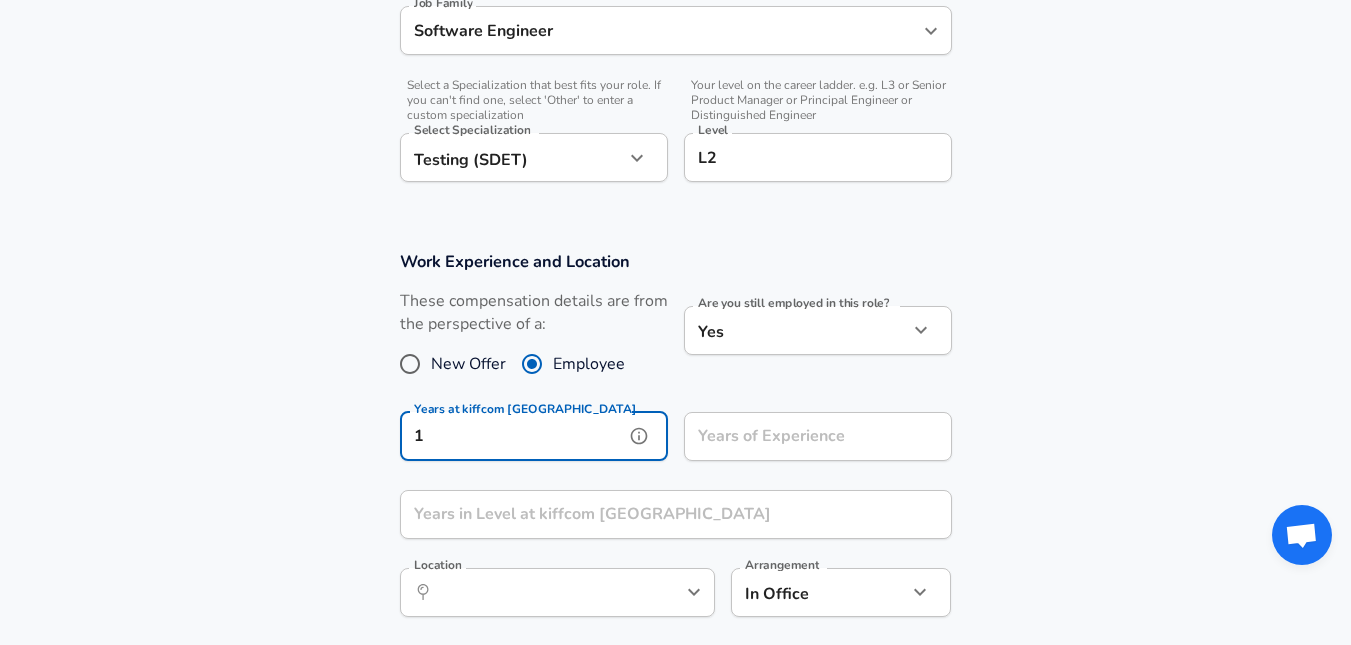 type on "1" 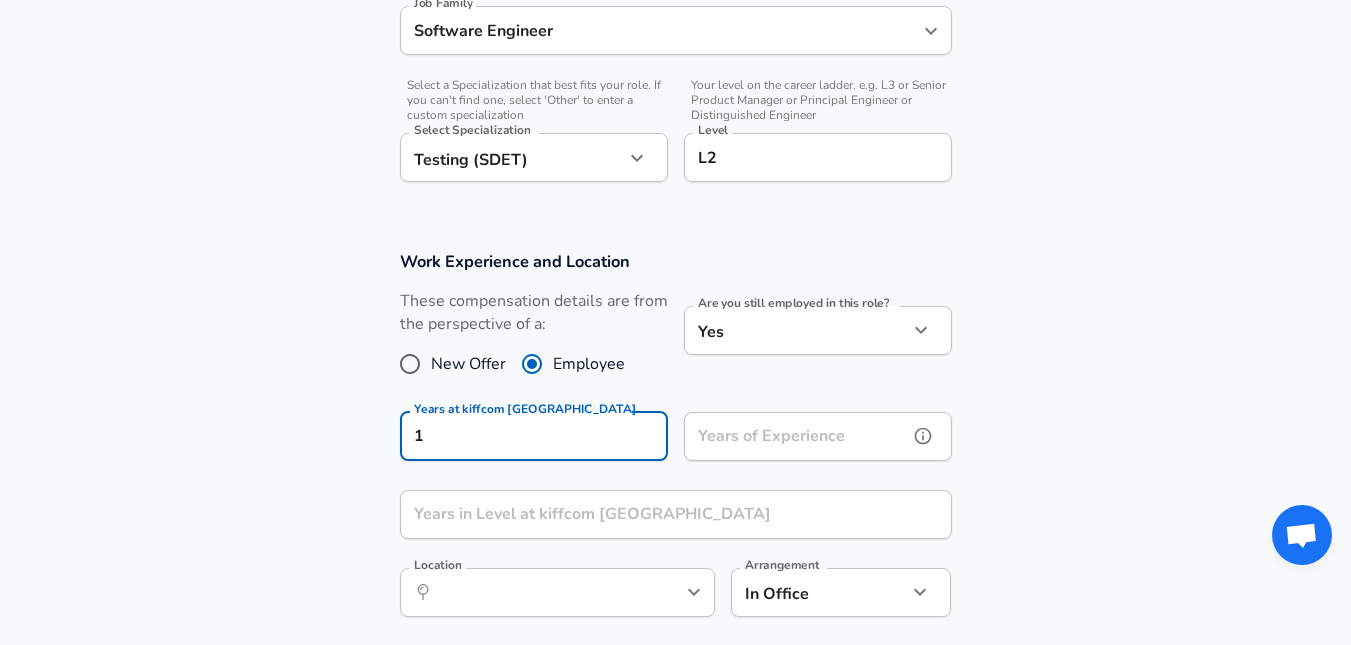 click on "Years of Experience" at bounding box center (796, 436) 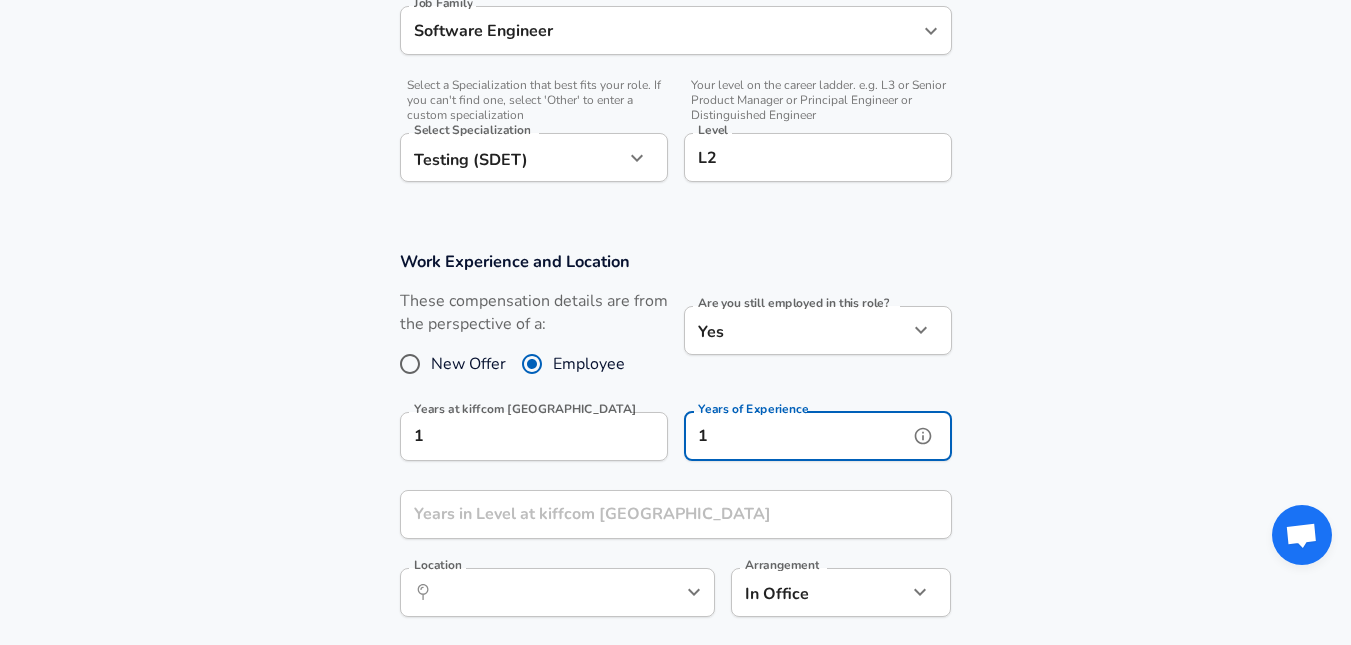 type on "1" 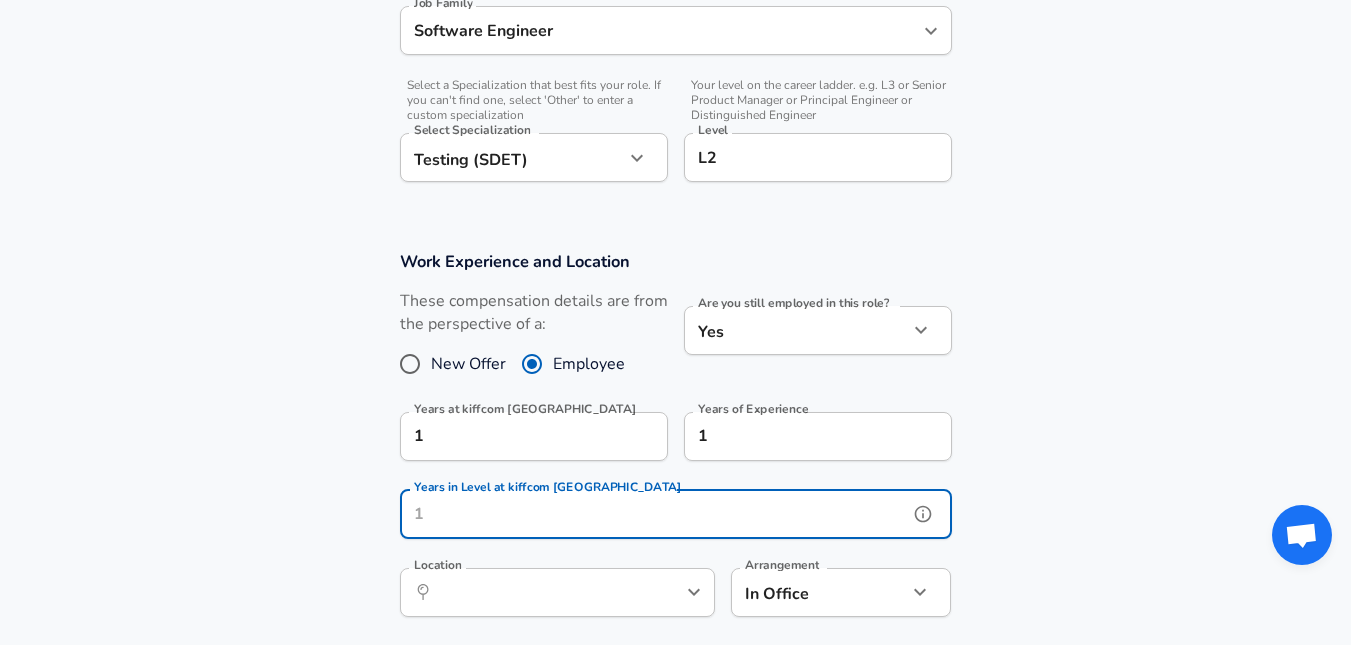 type on "2" 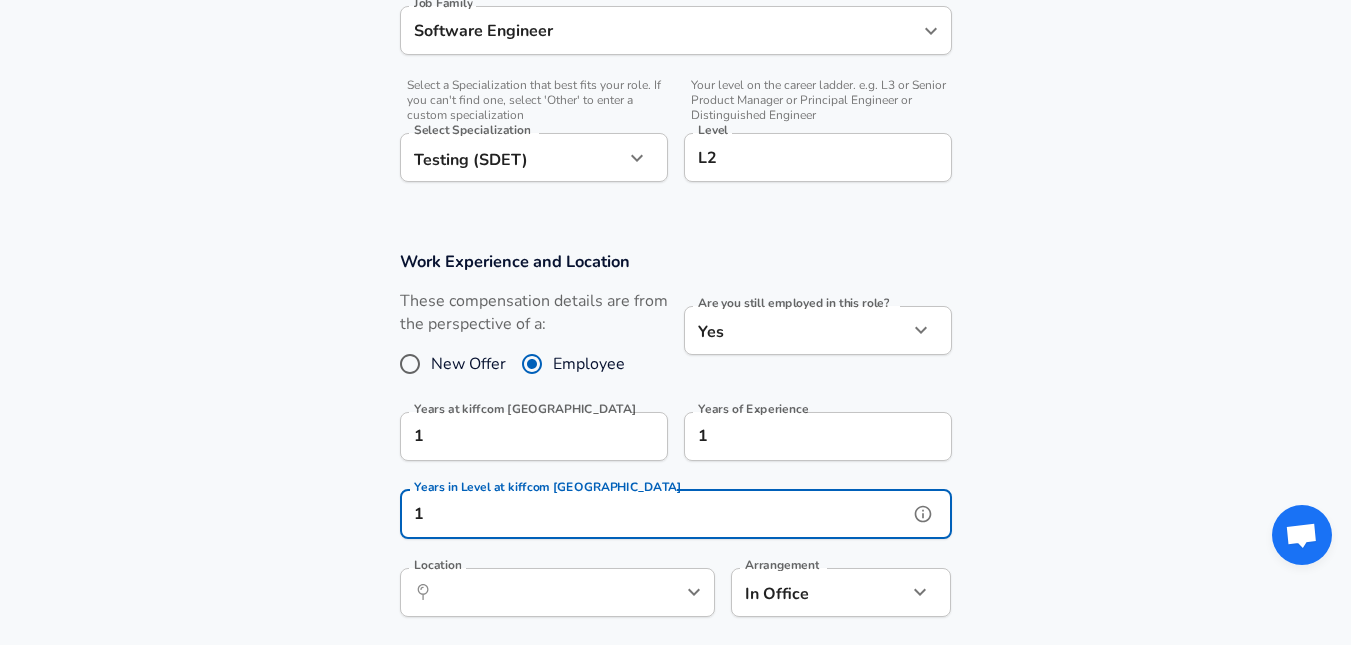 type on "1" 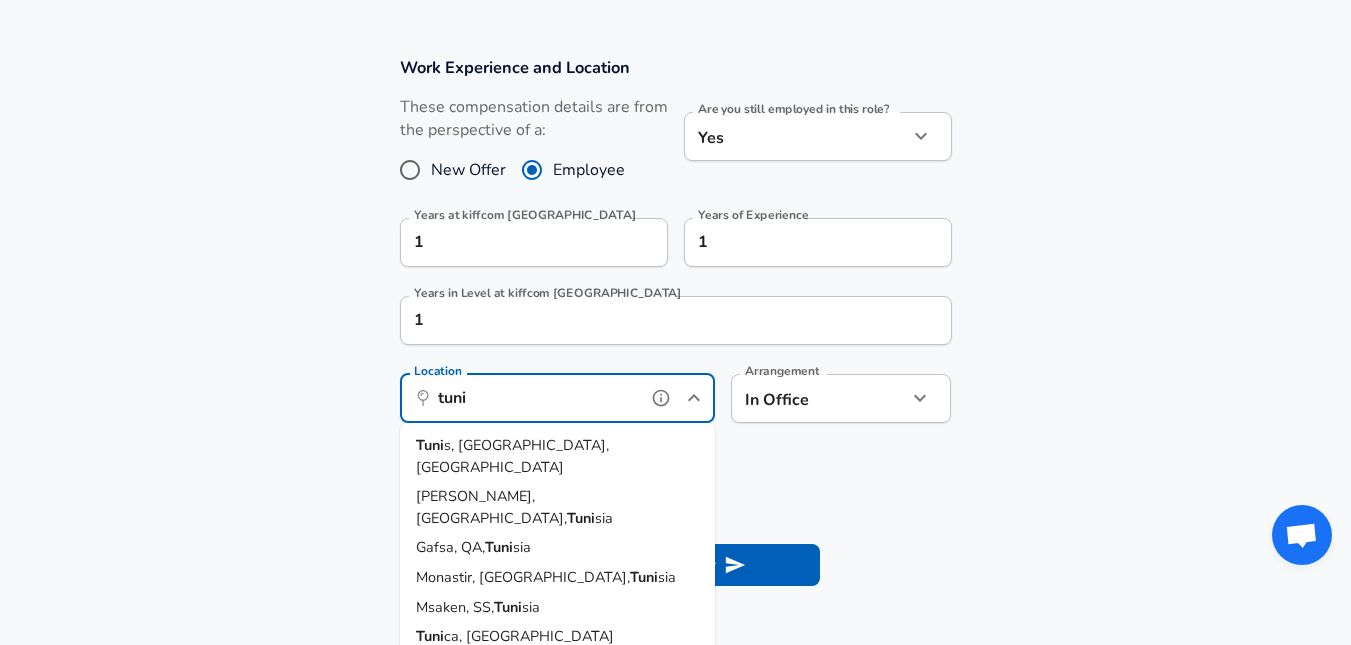 scroll, scrollTop: 860, scrollLeft: 0, axis: vertical 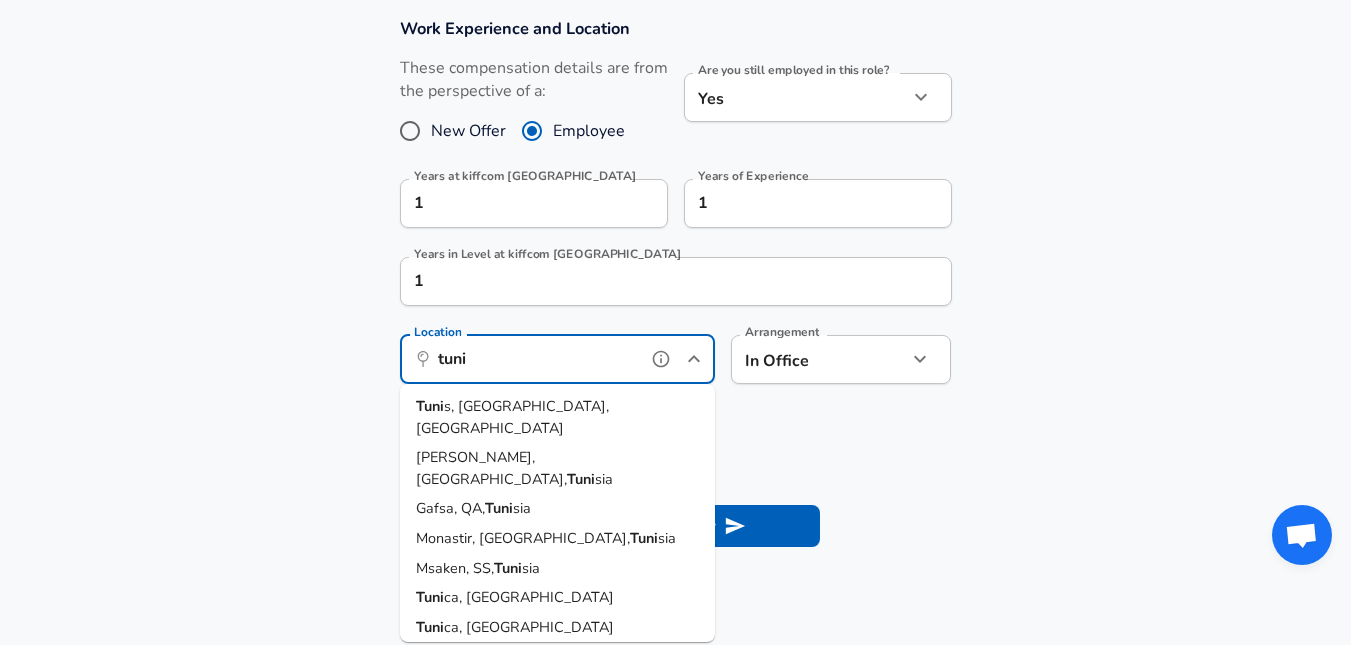 click on "s, [GEOGRAPHIC_DATA], [GEOGRAPHIC_DATA]" at bounding box center [512, 417] 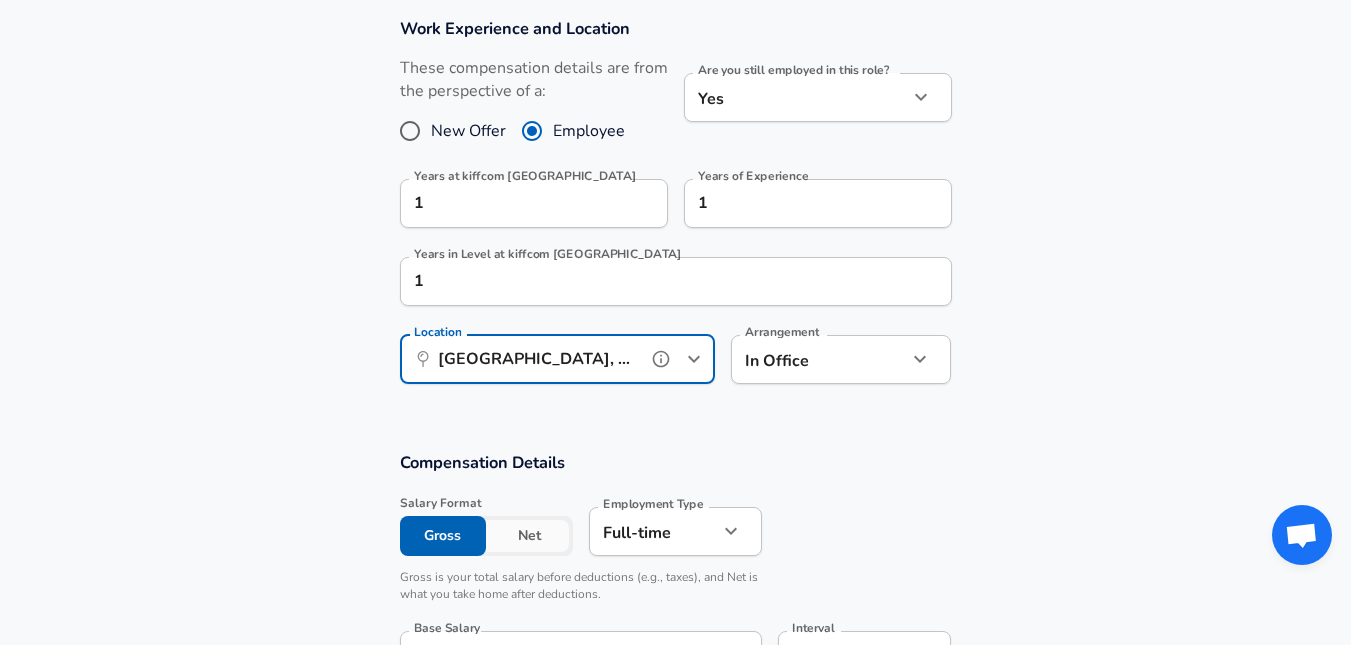 scroll, scrollTop: 1093, scrollLeft: 0, axis: vertical 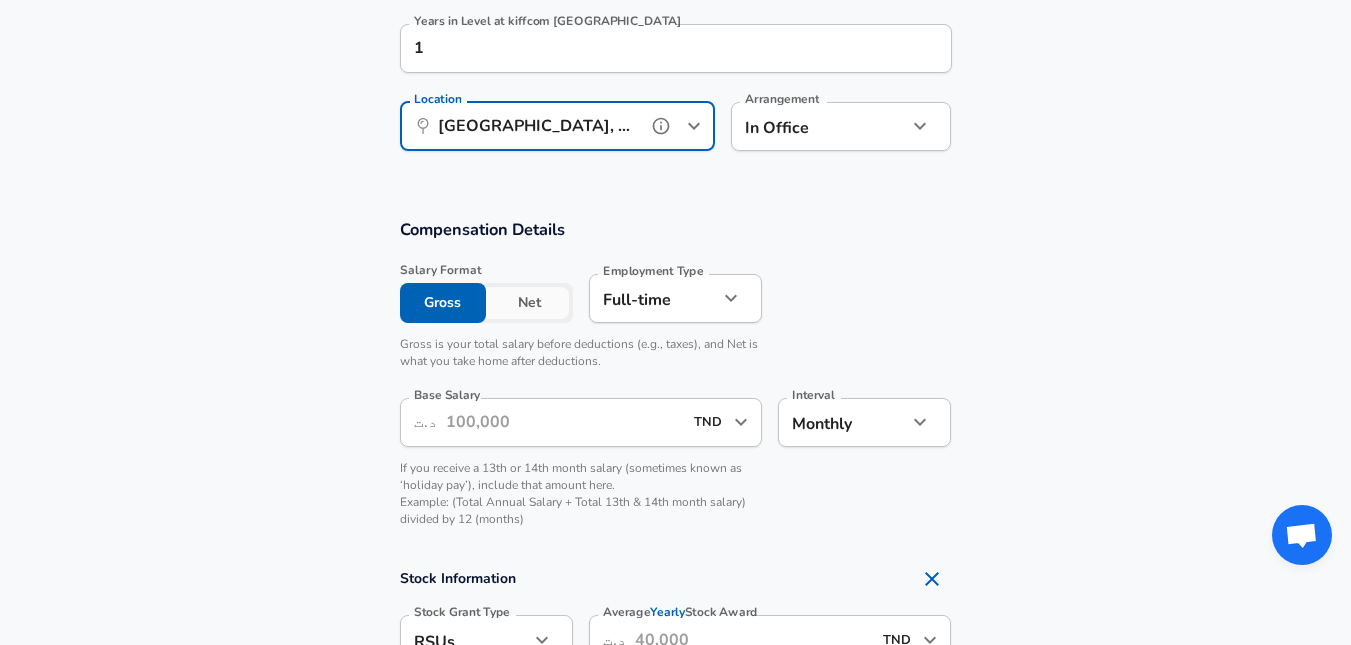 type on "[GEOGRAPHIC_DATA], [GEOGRAPHIC_DATA], [GEOGRAPHIC_DATA]" 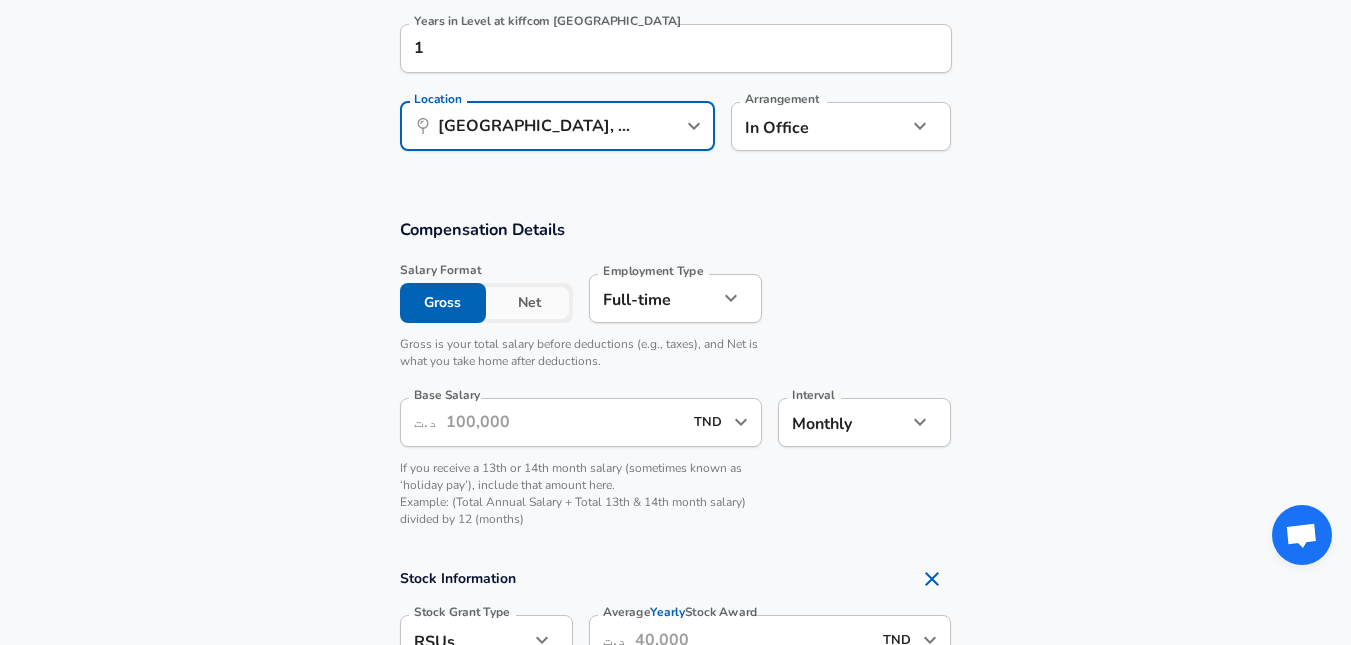 click on "Net" at bounding box center (529, 303) 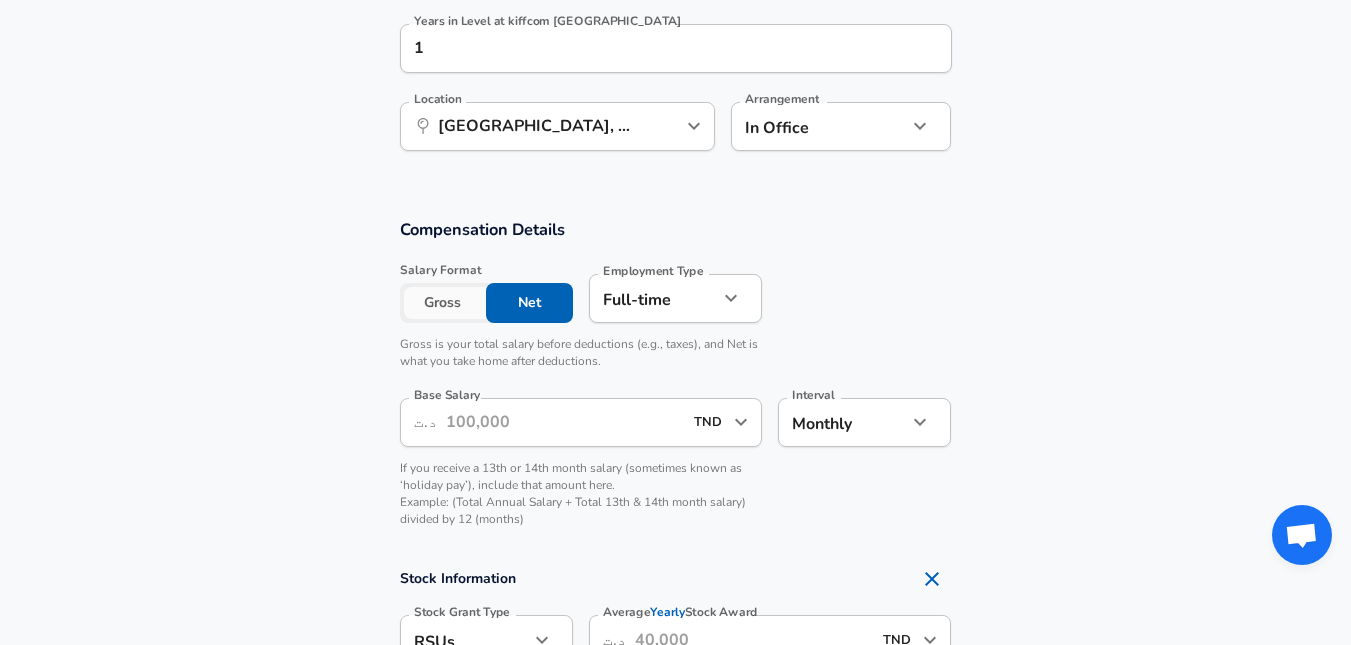 click on "Base Salary" at bounding box center (564, 422) 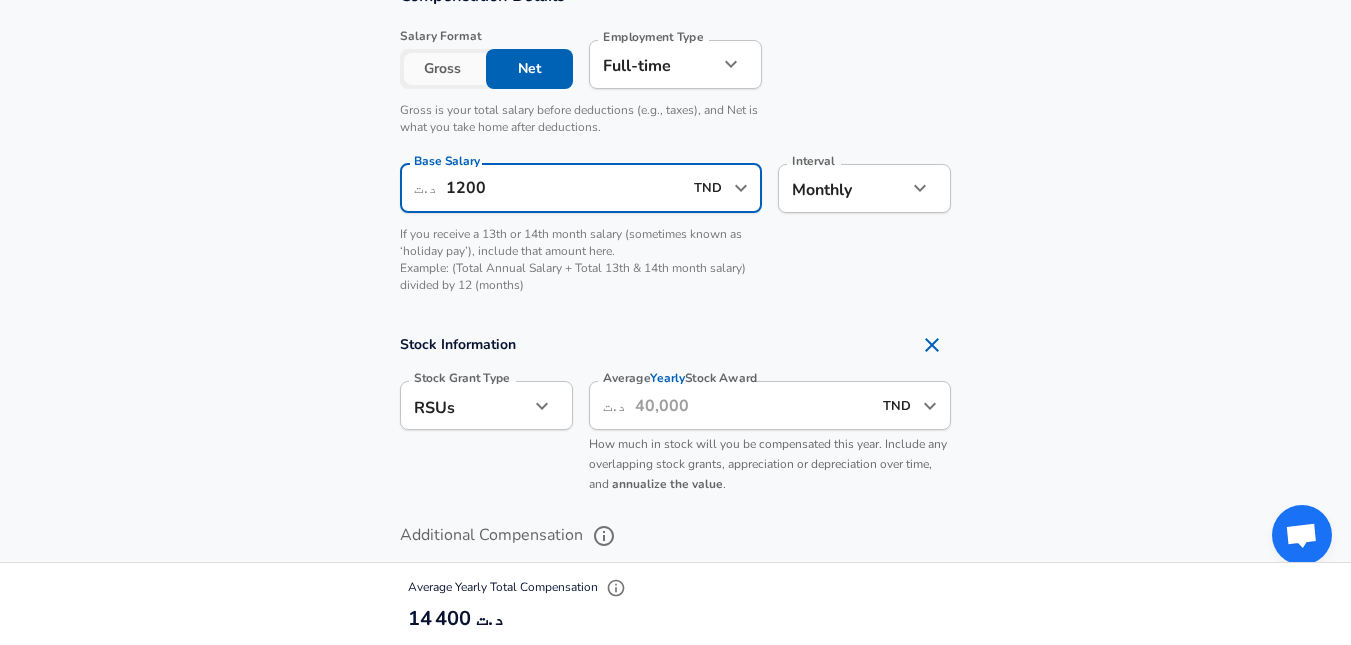 scroll, scrollTop: 1560, scrollLeft: 0, axis: vertical 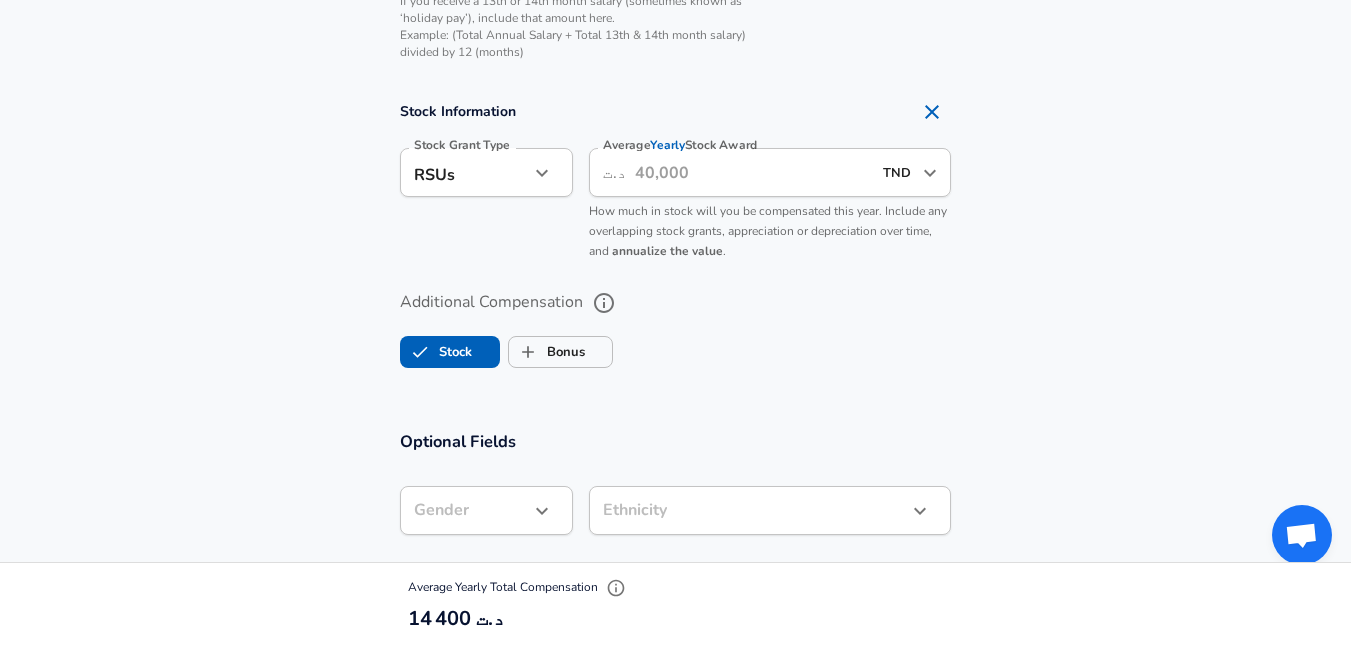 type on "1200" 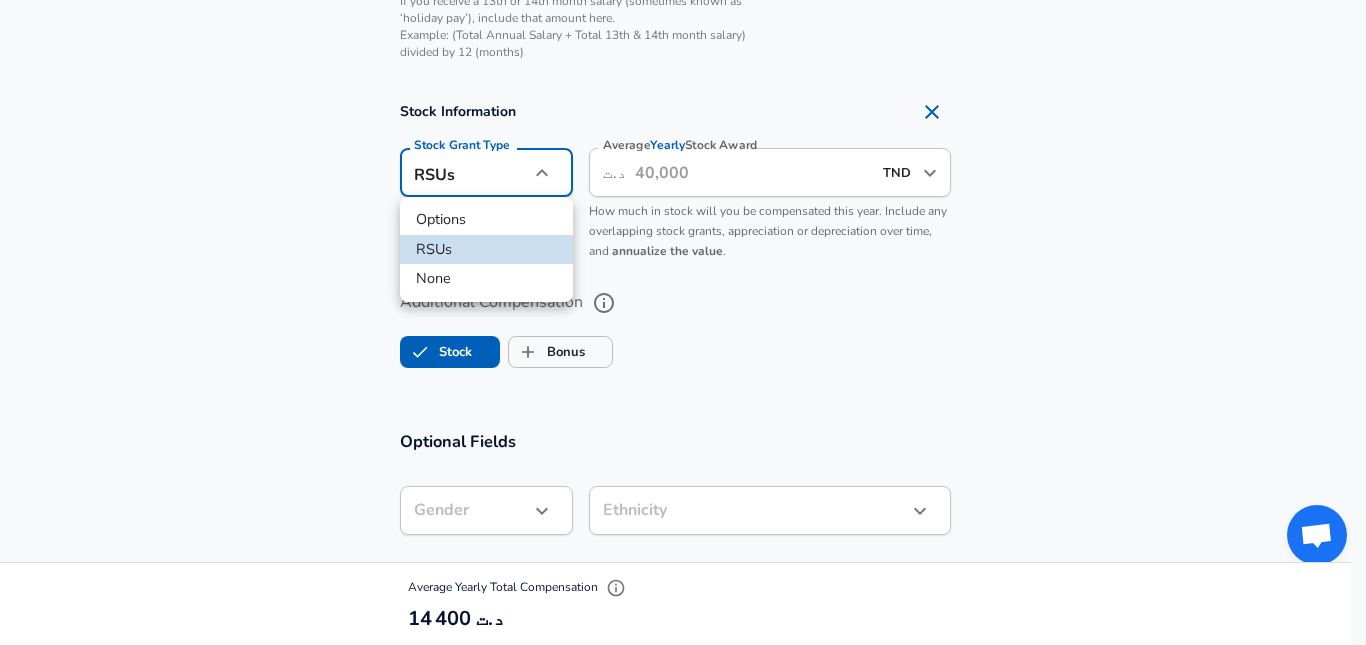 click at bounding box center (683, 322) 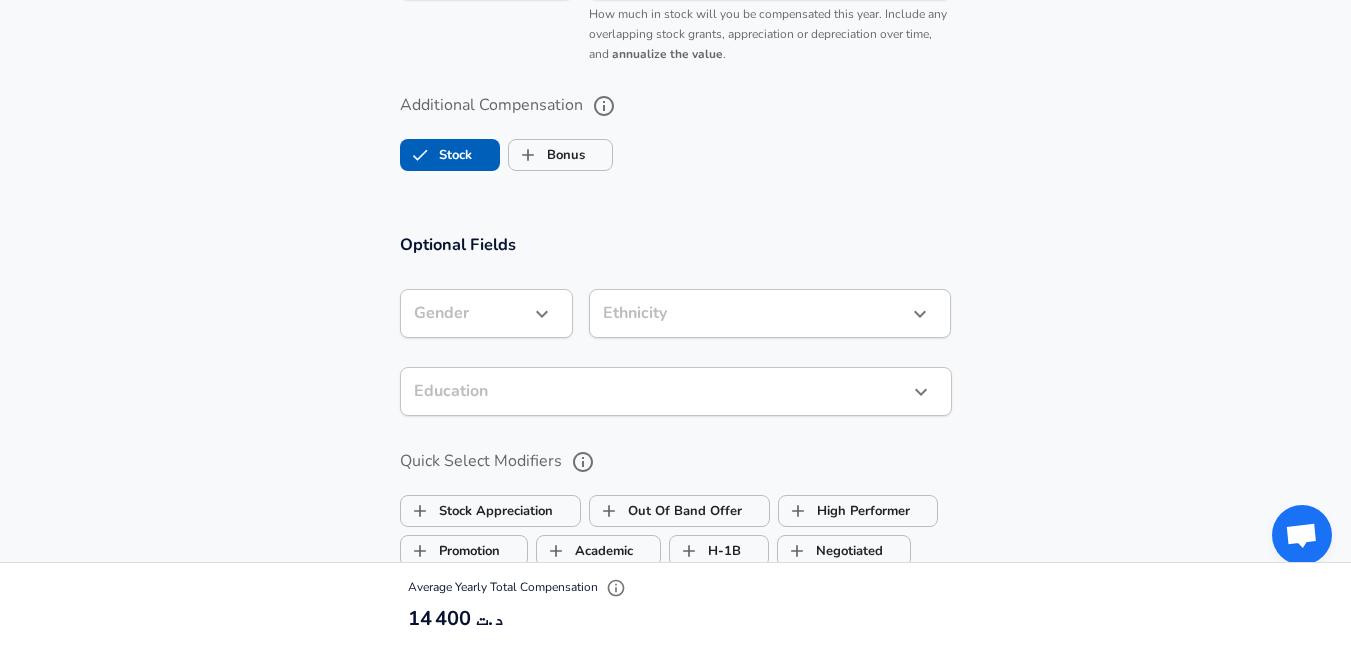 scroll, scrollTop: 1793, scrollLeft: 0, axis: vertical 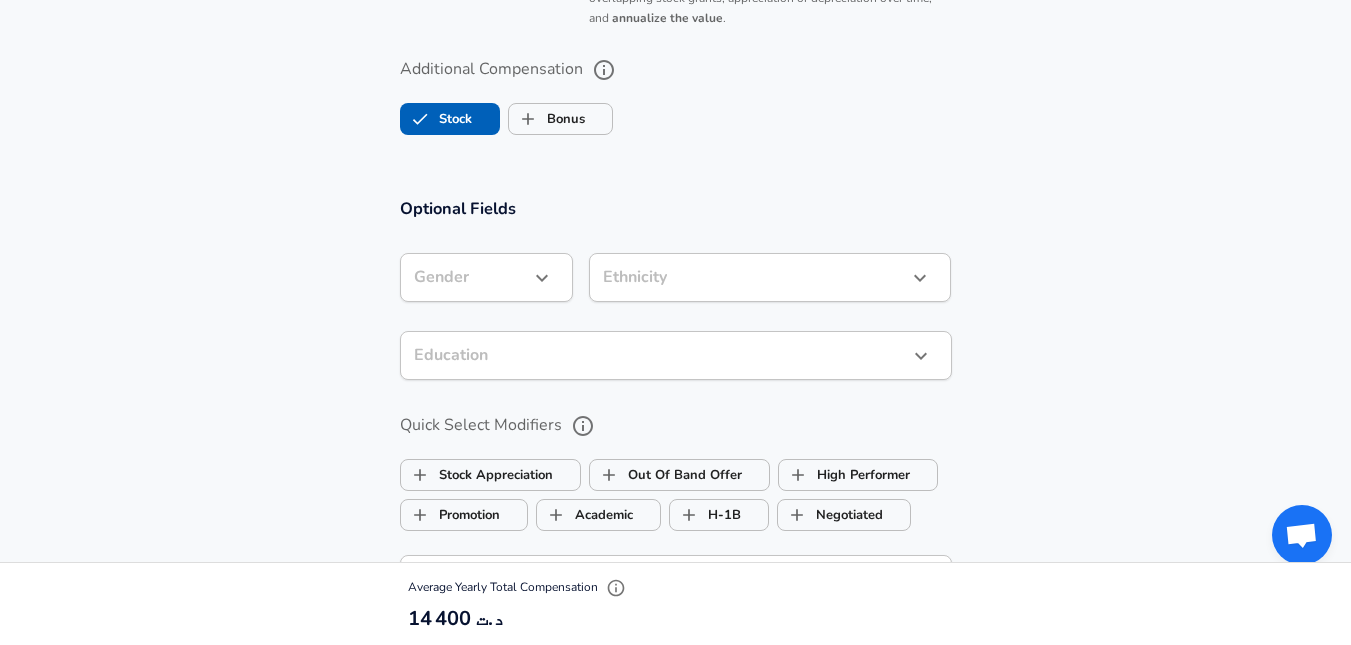 click on "Restart Add Your Salary Upload your offer letter   to verify your submission Enhance Privacy and Anonymity No Automatically hides specific fields until there are enough submissions to safely display the full details.   More Details Based on your submission and the data points that we have already collected, we will automatically hide and anonymize specific fields if there aren't enough data points to remain sufficiently anonymous. Company & Title Information   Enter the company you received your offer from Company kiffcom tunisie Company   Select the title that closest resembles your official title. This should be similar to the title that was present on your offer letter. Title Software Engineer Title Job Family Software Engineer Job Family   Select a Specialization that best fits your role. If you can't find one, select 'Other' to enter a custom specialization Select Specialization Testing (SDET) Testing (SDET) Select Specialization   Level L2 Level Work Experience and Location New Offer Employee Yes yes 1" at bounding box center [675, -1471] 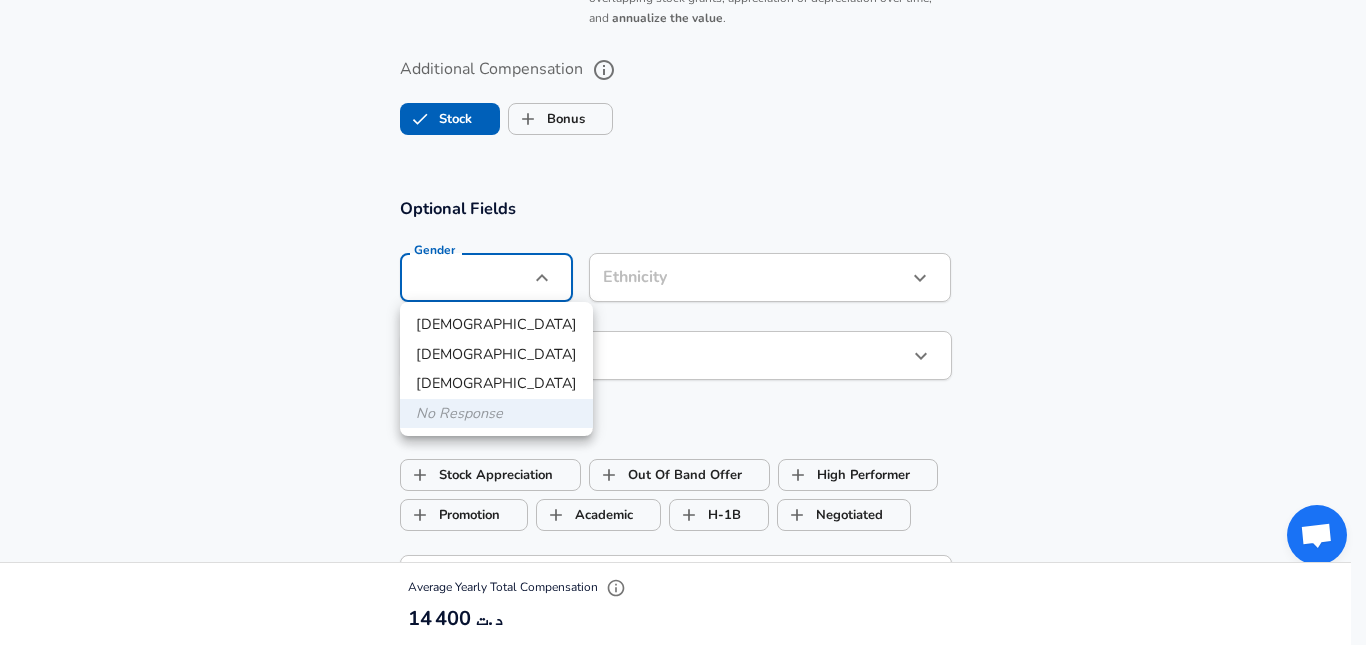 click on "[DEMOGRAPHIC_DATA]" at bounding box center [496, 325] 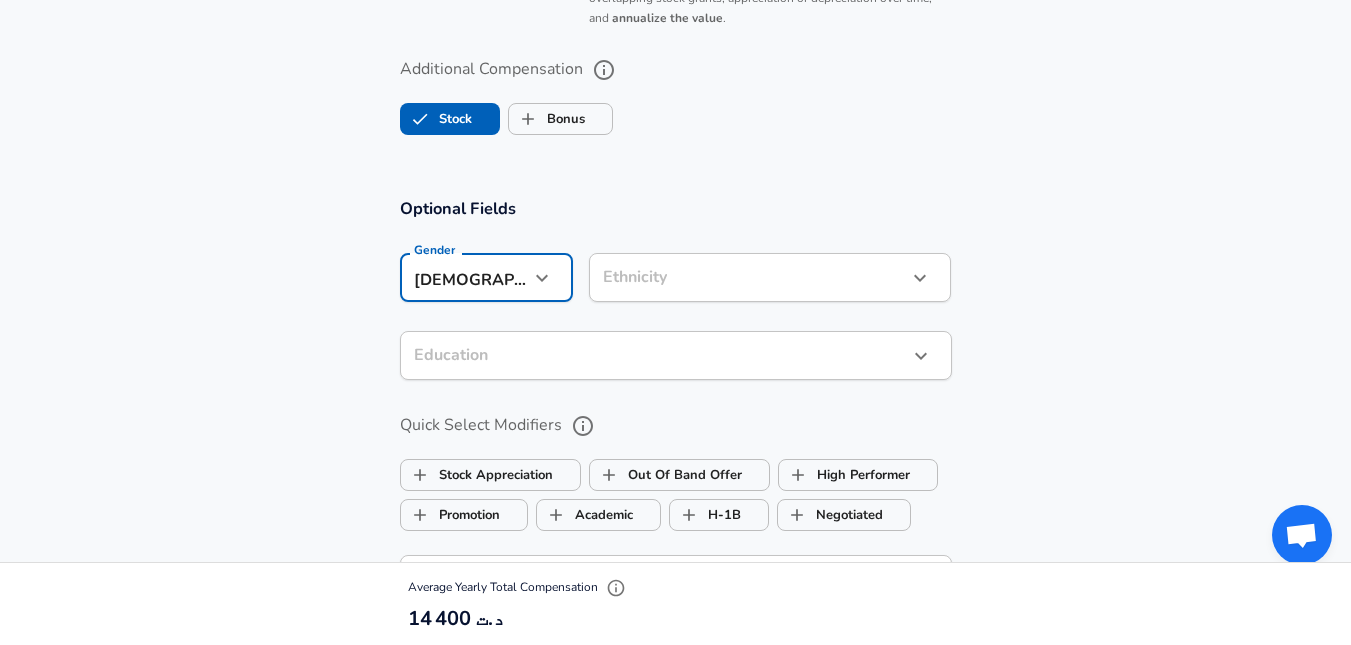 click on "Restart Add Your Salary Upload your offer letter   to verify your submission Enhance Privacy and Anonymity No Automatically hides specific fields until there are enough submissions to safely display the full details.   More Details Based on your submission and the data points that we have already collected, we will automatically hide and anonymize specific fields if there aren't enough data points to remain sufficiently anonymous. Company & Title Information   Enter the company you received your offer from Company kiffcom tunisie Company   Select the title that closest resembles your official title. This should be similar to the title that was present on your offer letter. Title Software Engineer Title Job Family Software Engineer Job Family   Select a Specialization that best fits your role. If you can't find one, select 'Other' to enter a custom specialization Select Specialization Testing (SDET) Testing (SDET) Select Specialization   Level L2 Level Work Experience and Location New Offer Employee Yes yes 1" at bounding box center [675, -1471] 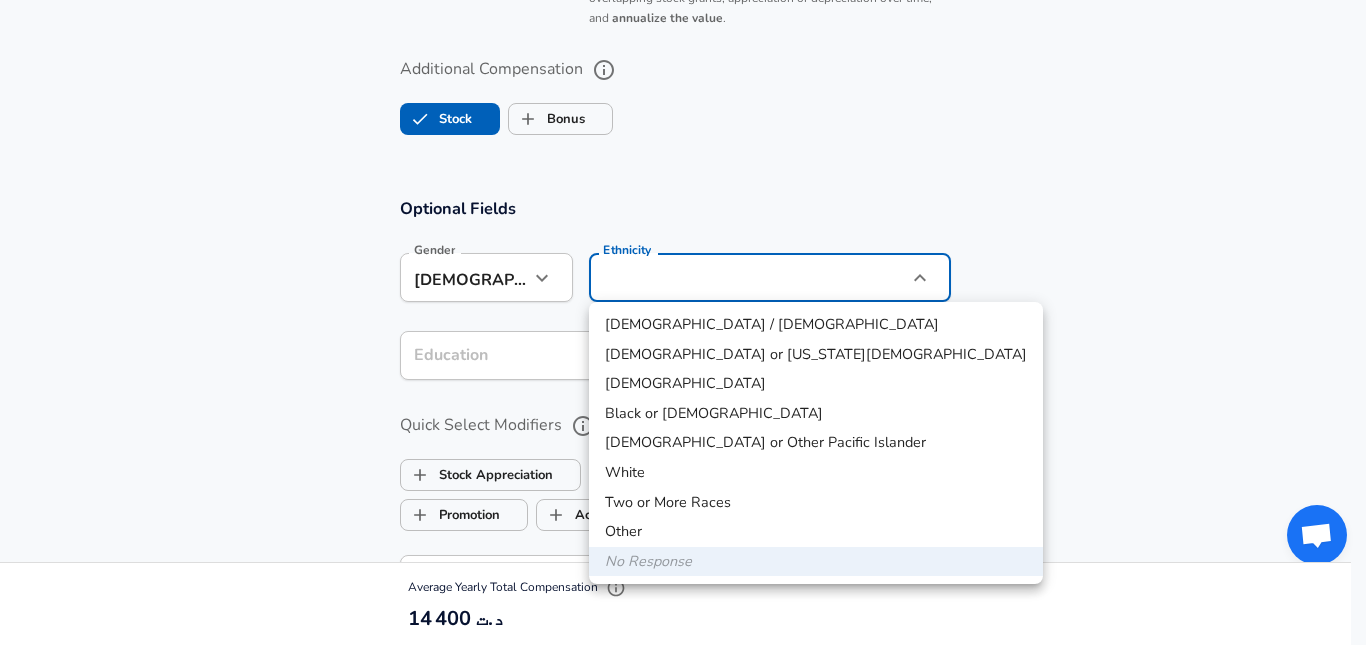 click at bounding box center [683, 322] 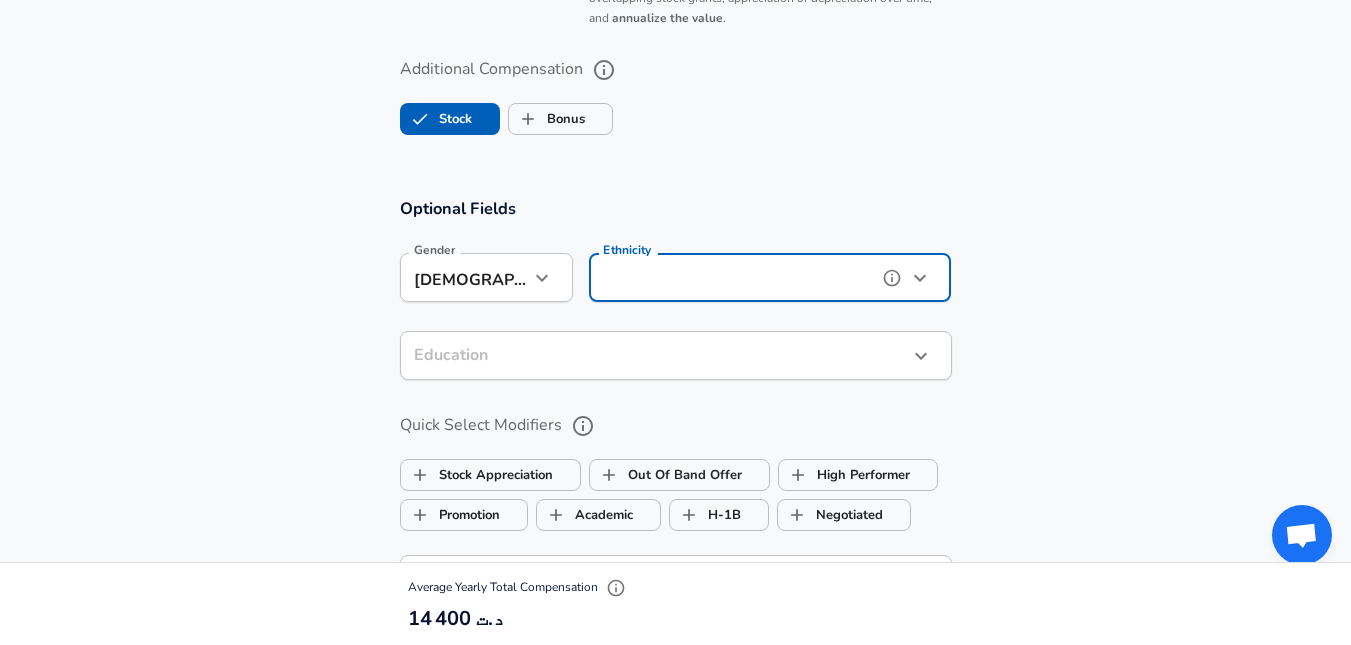 click 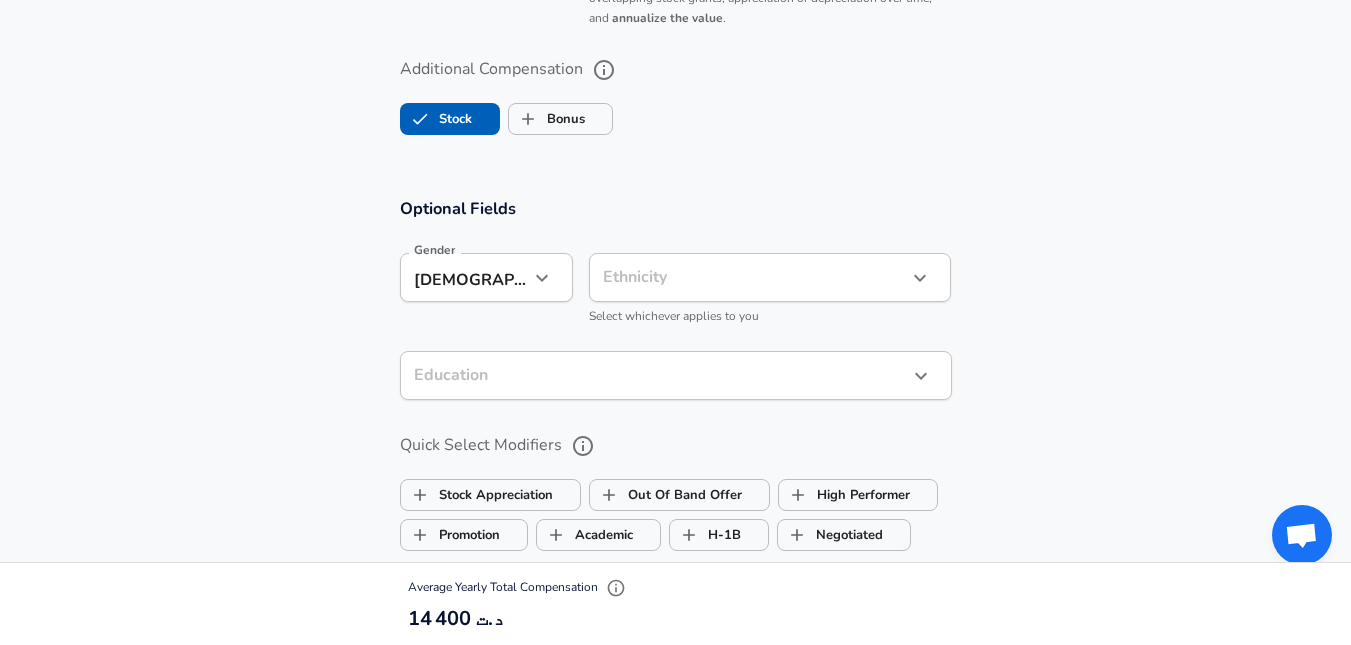 click on "Restart Add Your Salary Upload your offer letter   to verify your submission Enhance Privacy and Anonymity No Automatically hides specific fields until there are enough submissions to safely display the full details.   More Details Based on your submission and the data points that we have already collected, we will automatically hide and anonymize specific fields if there aren't enough data points to remain sufficiently anonymous. Company & Title Information   Enter the company you received your offer from Company kiffcom tunisie Company   Select the title that closest resembles your official title. This should be similar to the title that was present on your offer letter. Title Software Engineer Title Job Family Software Engineer Job Family   Select a Specialization that best fits your role. If you can't find one, select 'Other' to enter a custom specialization Select Specialization Testing (SDET) Testing (SDET) Select Specialization   Level L2 Level Work Experience and Location New Offer Employee Yes yes 1" at bounding box center [675, -1471] 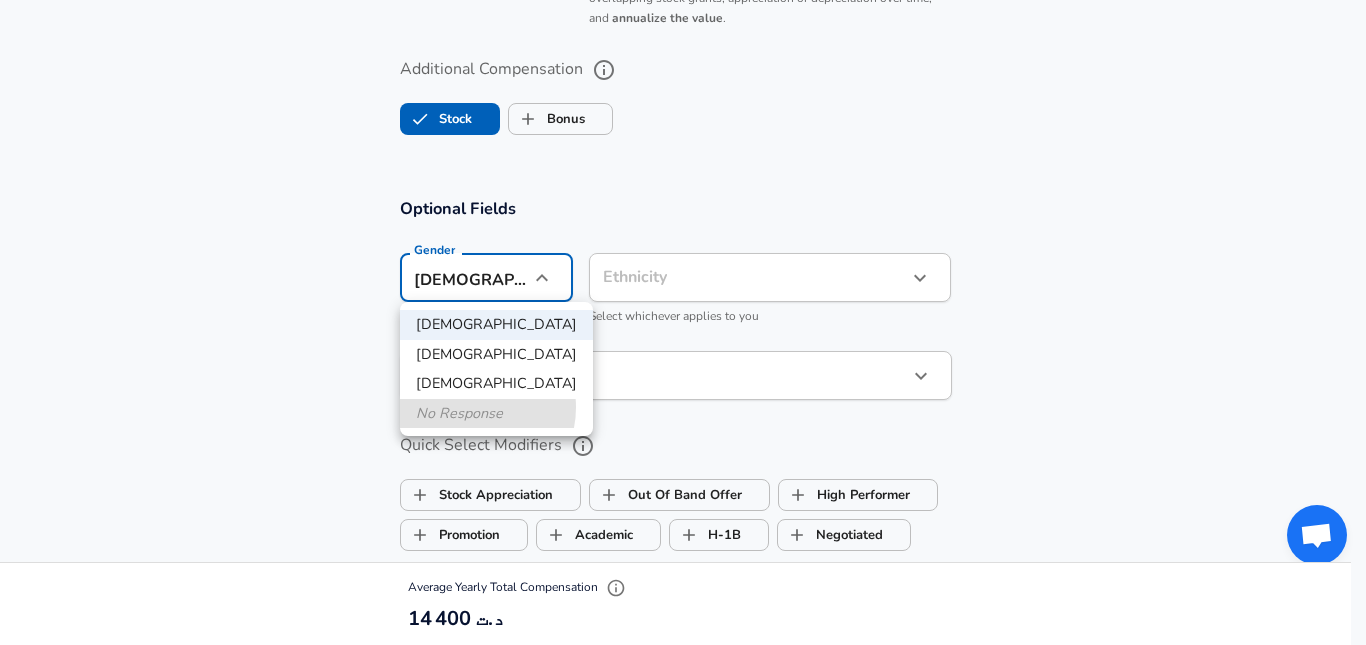 click on "No Response" at bounding box center (496, 414) 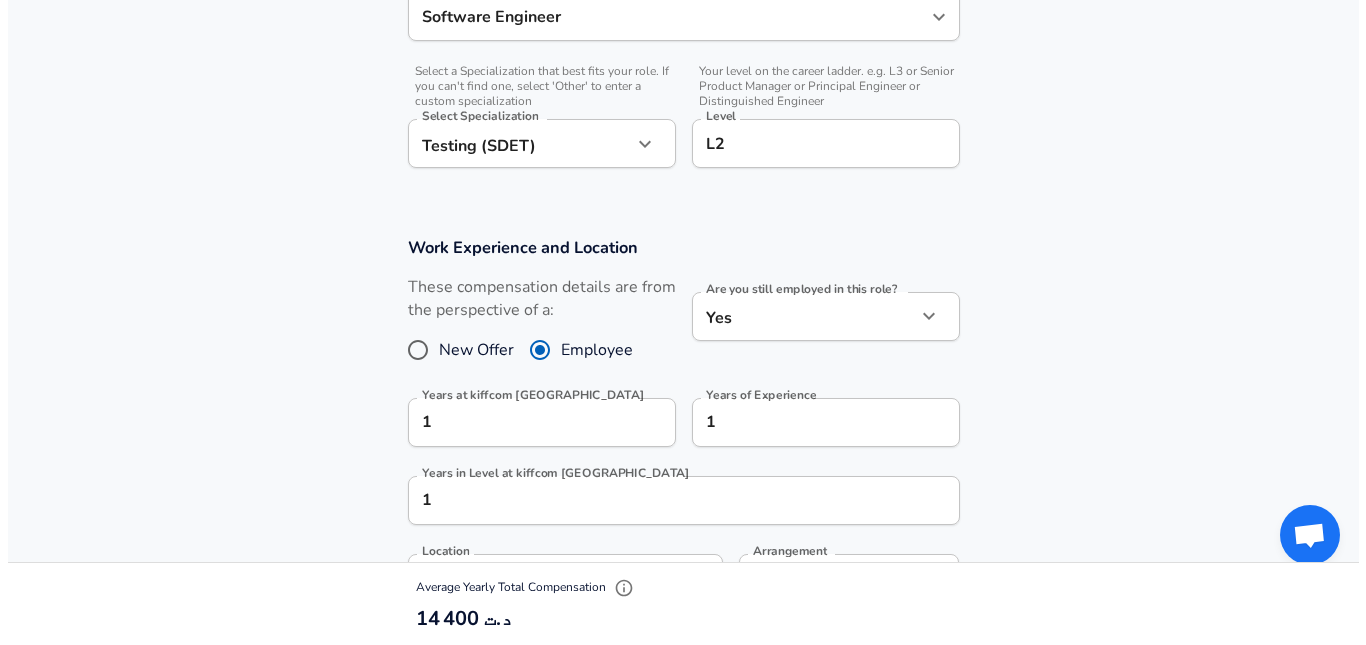 scroll, scrollTop: 627, scrollLeft: 0, axis: vertical 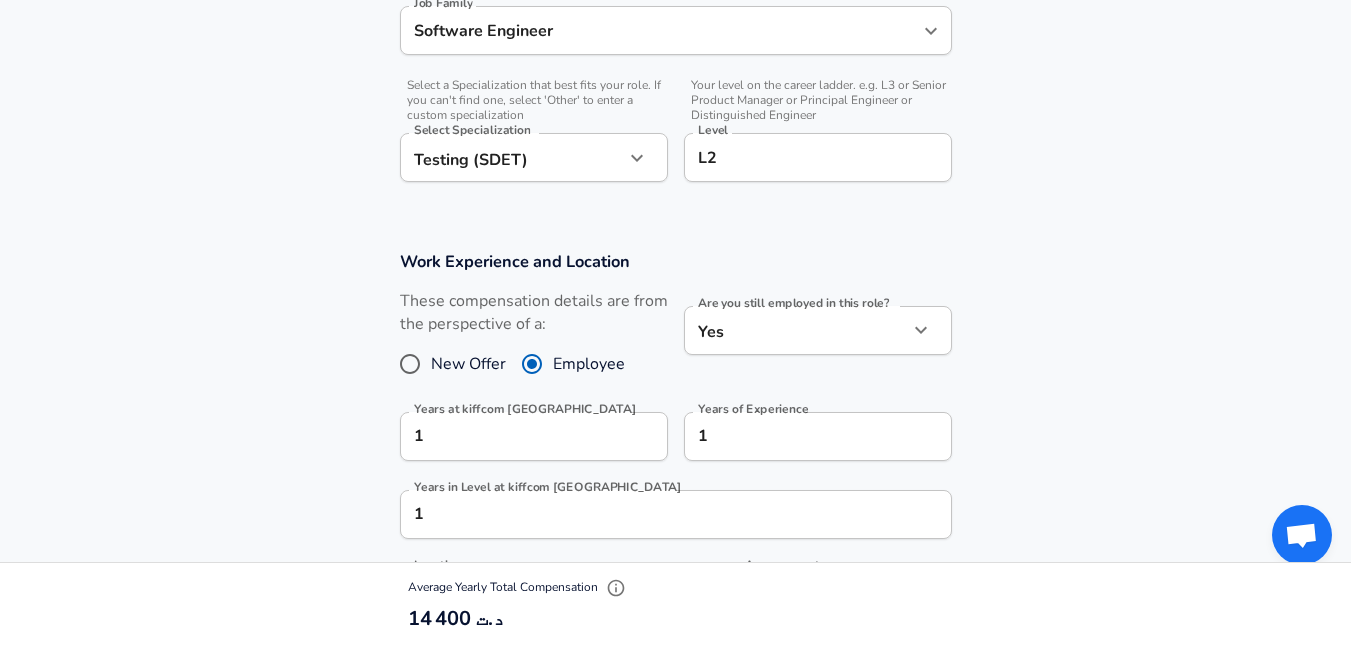 click on "Restart Add Your Salary Upload your offer letter   to verify your submission Enhance Privacy and Anonymity No Automatically hides specific fields until there are enough submissions to safely display the full details.   More Details Based on your submission and the data points that we have already collected, we will automatically hide and anonymize specific fields if there aren't enough data points to remain sufficiently anonymous. Company & Title Information   Enter the company you received your offer from Company kiffcom tunisie Company   Select the title that closest resembles your official title. This should be similar to the title that was present on your offer letter. Title Software Engineer Title Job Family Software Engineer Job Family   Select a Specialization that best fits your role. If you can't find one, select 'Other' to enter a custom specialization Select Specialization Testing (SDET) Testing (SDET) Select Specialization   Level L2 Level Work Experience and Location New Offer Employee Yes yes 1" at bounding box center [675, -305] 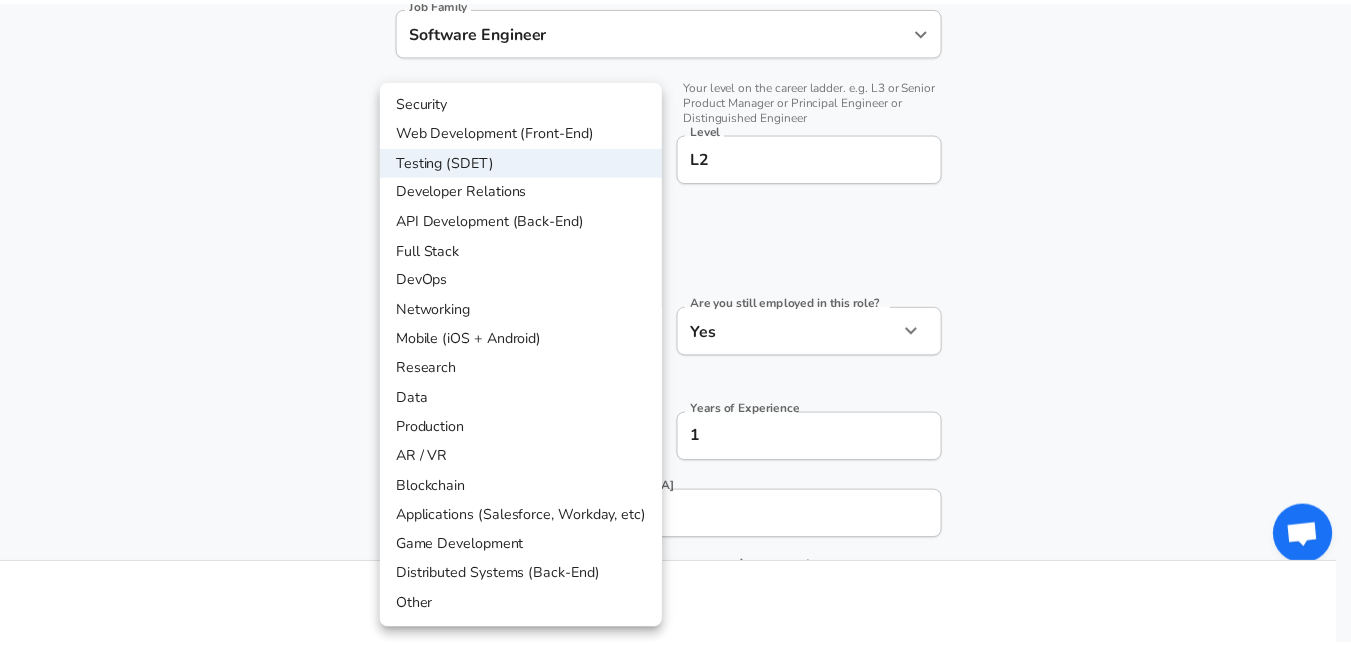 scroll, scrollTop: 0, scrollLeft: 0, axis: both 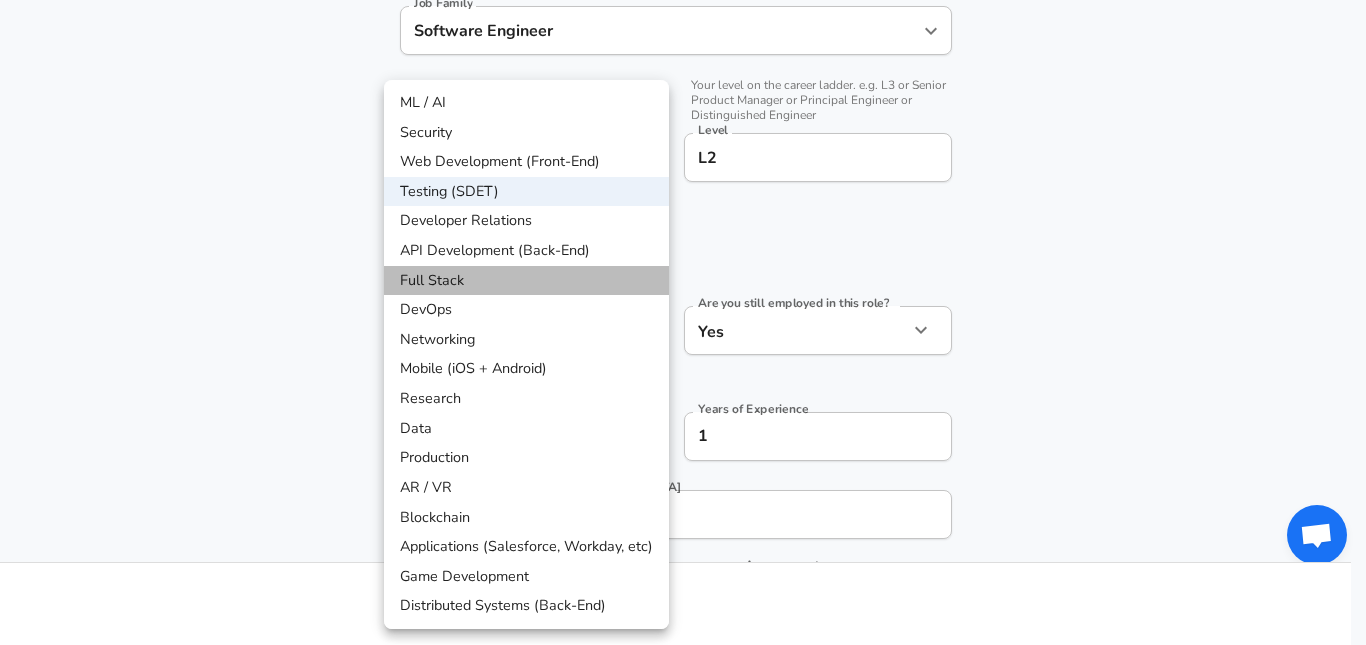click on "Full Stack" at bounding box center [526, 281] 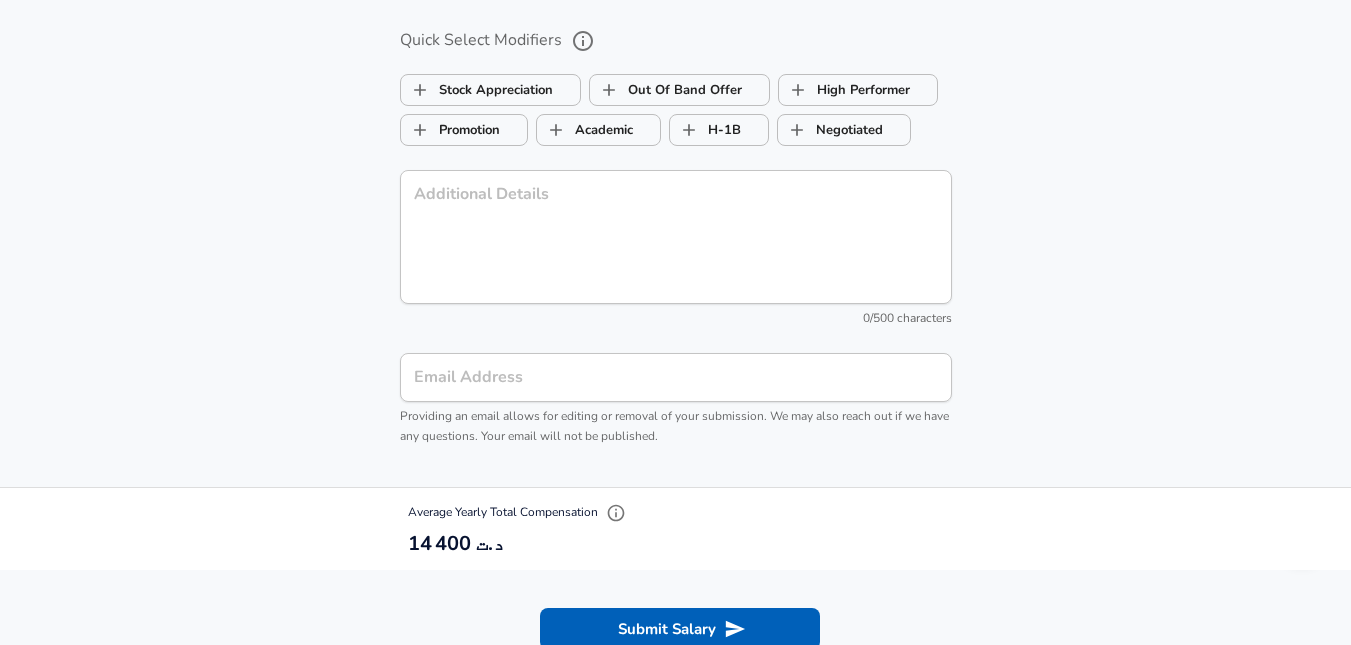 scroll, scrollTop: 2260, scrollLeft: 0, axis: vertical 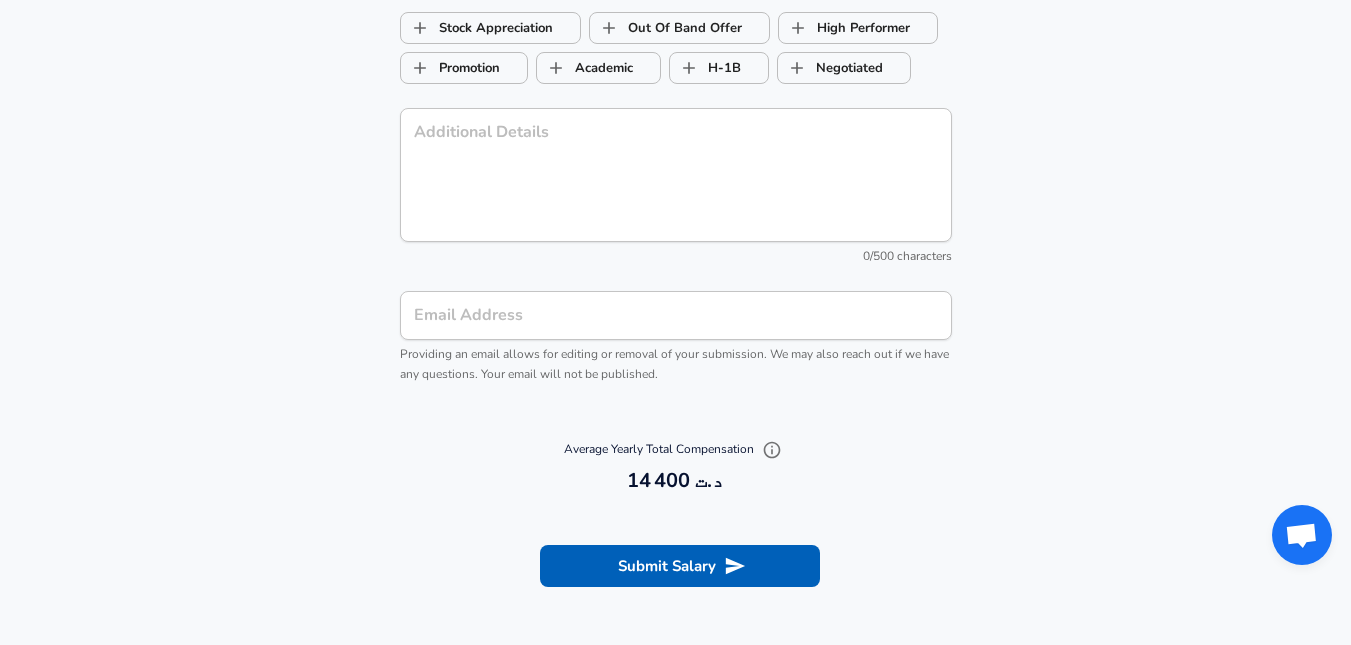 click on "Submit Salary" at bounding box center (680, 566) 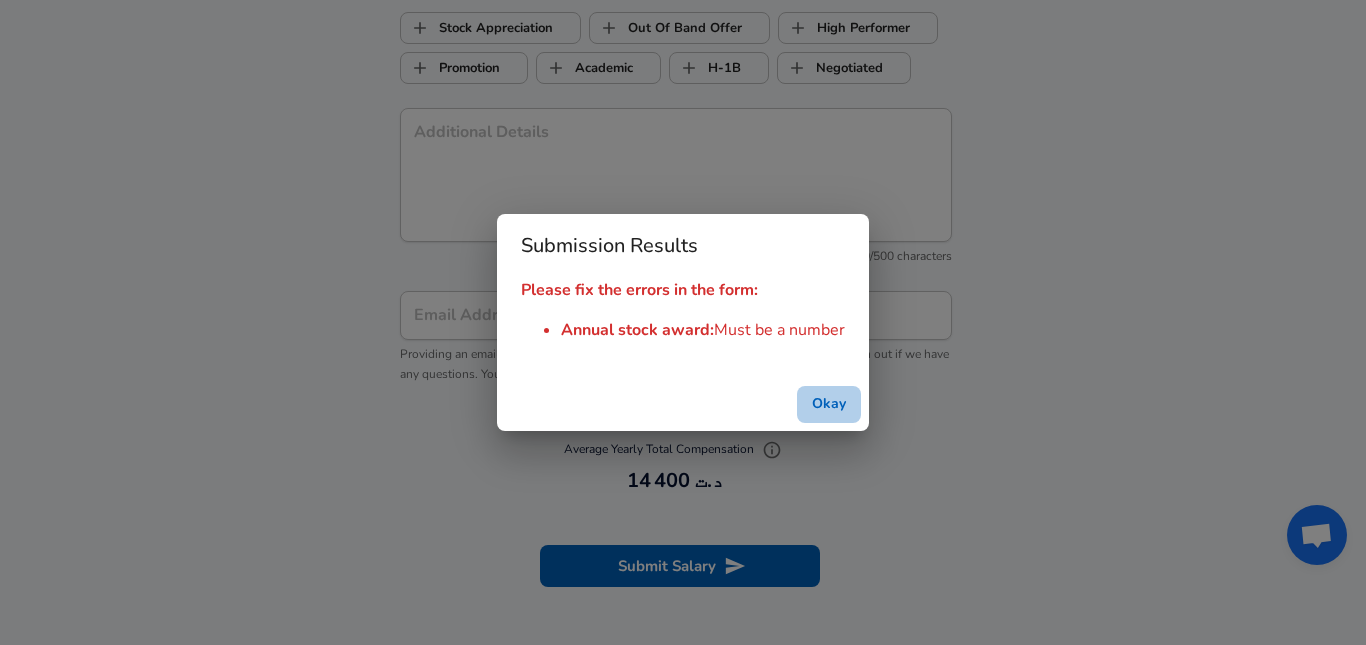 click on "Okay" at bounding box center [829, 404] 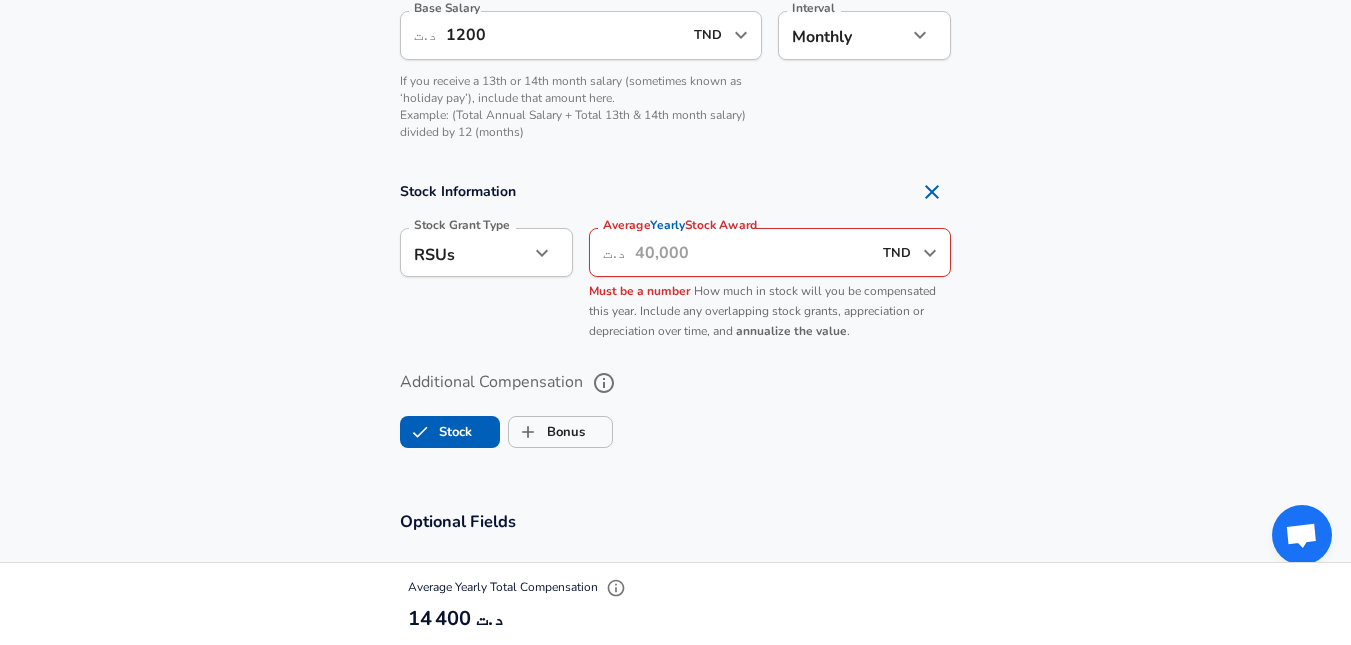 scroll, scrollTop: 1479, scrollLeft: 0, axis: vertical 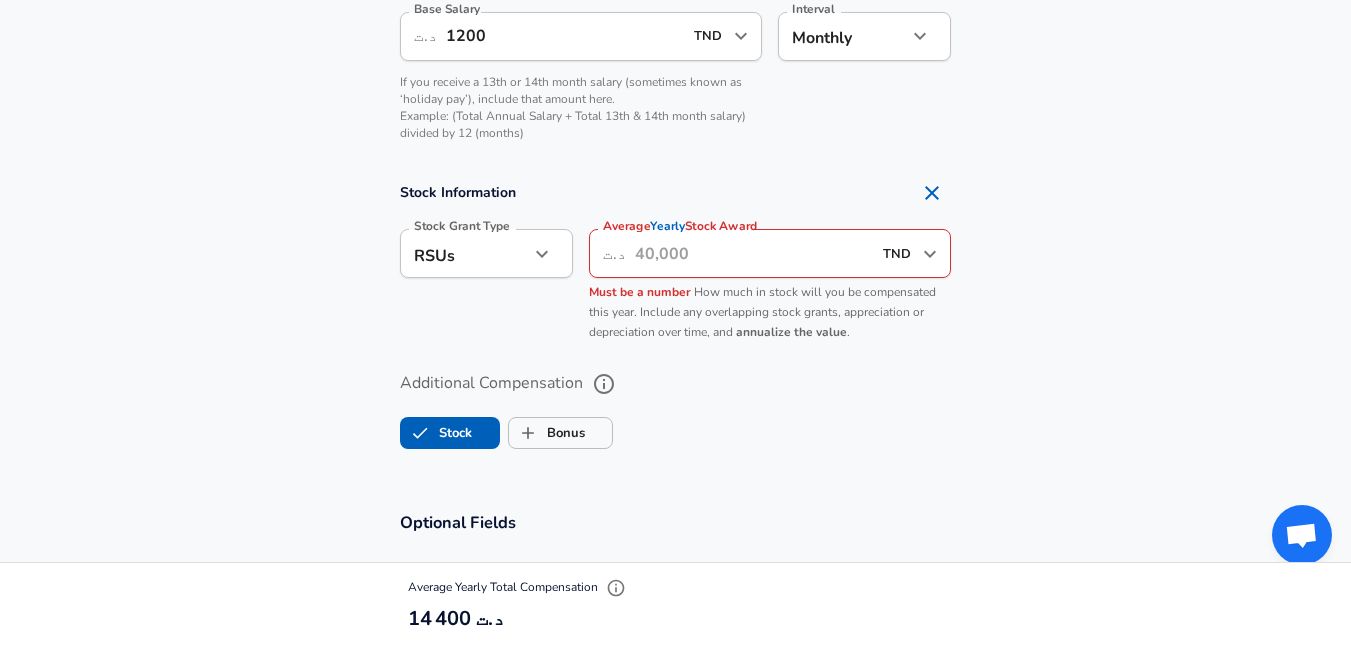click on "Average  Yearly  Stock Award" at bounding box center [753, 253] 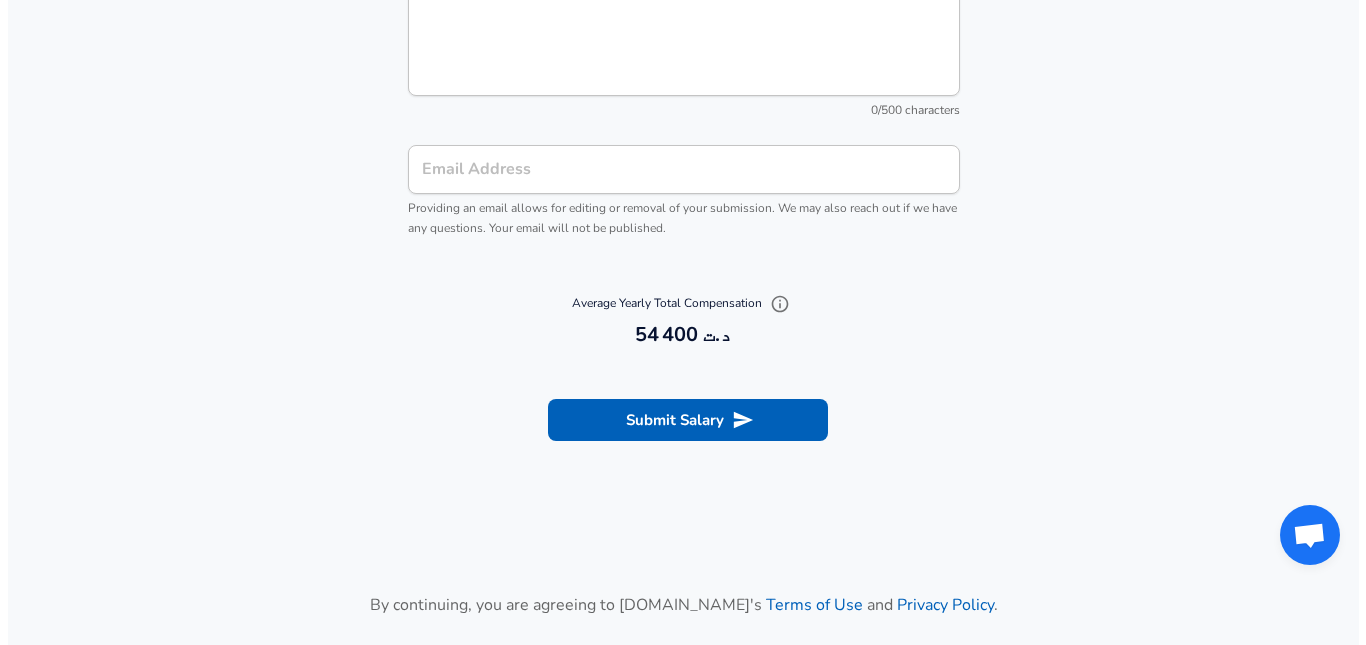 scroll, scrollTop: 2413, scrollLeft: 0, axis: vertical 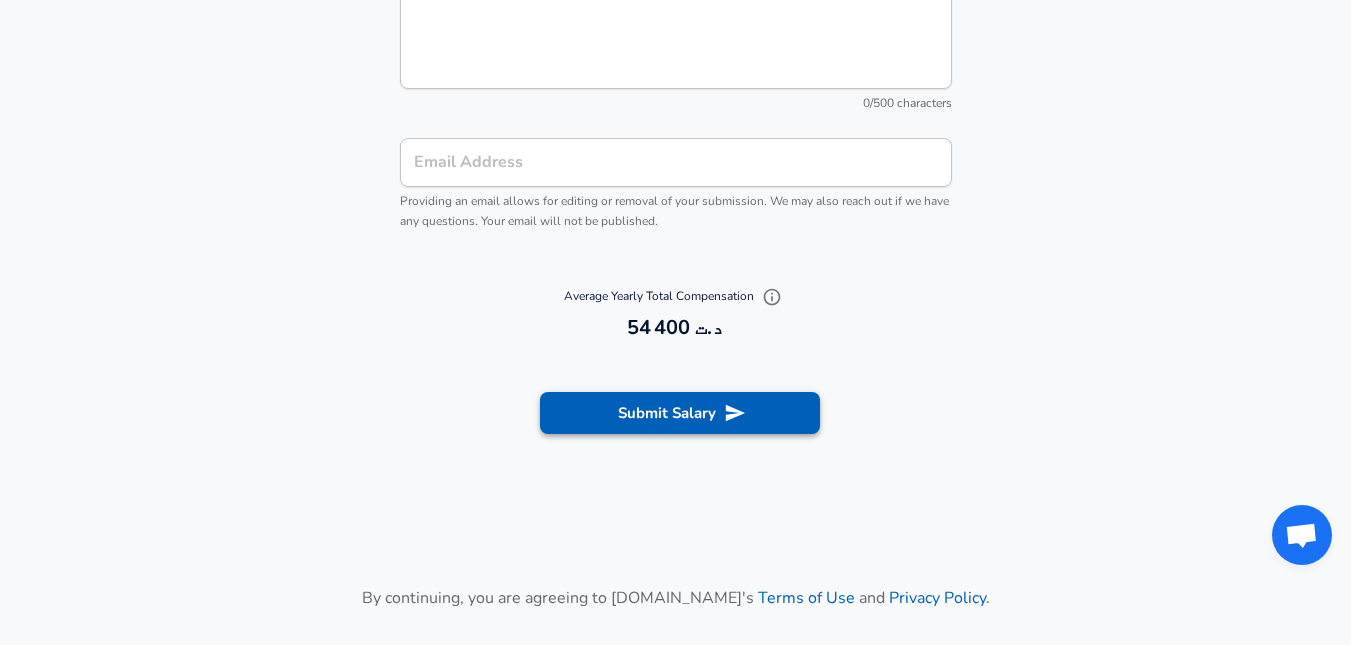type on "4,0000" 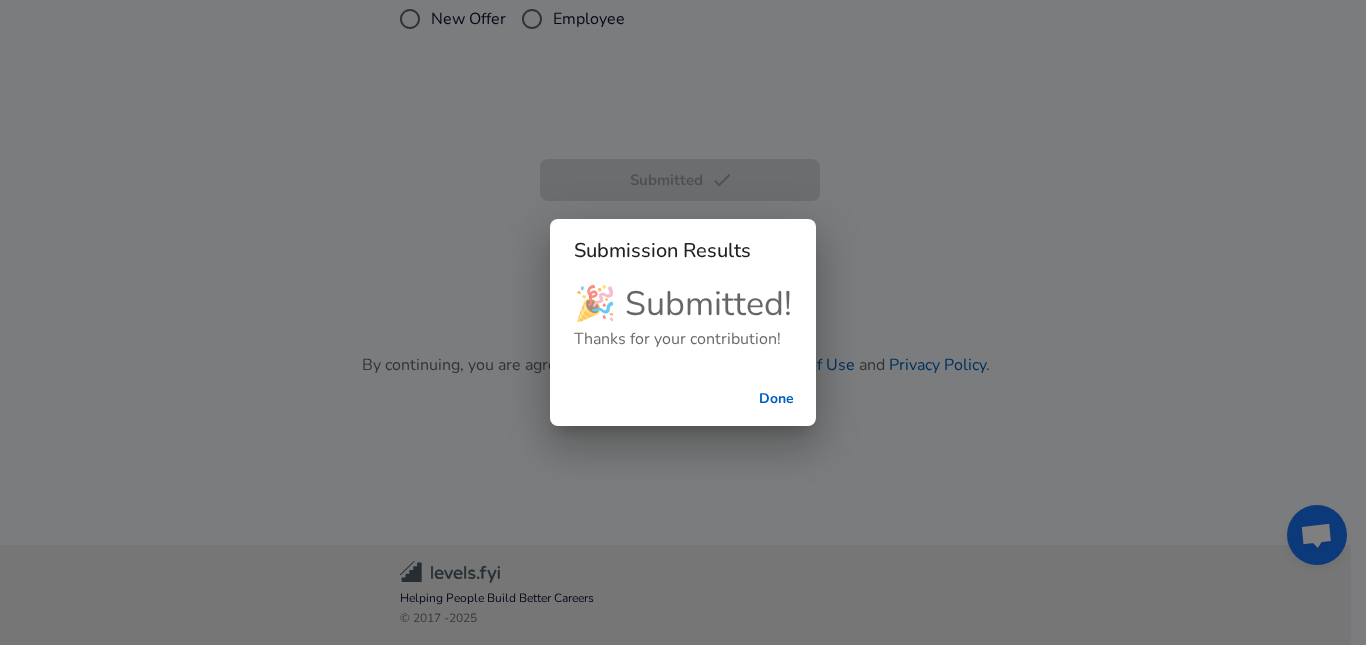 scroll, scrollTop: 647, scrollLeft: 0, axis: vertical 